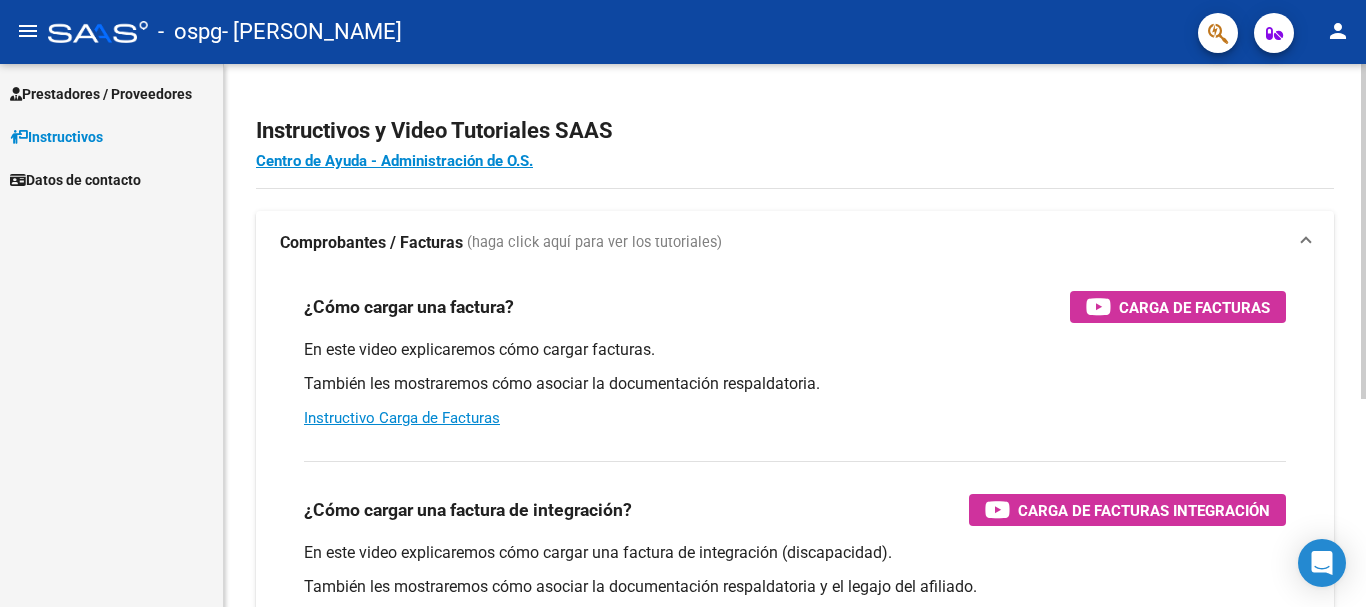 scroll, scrollTop: 0, scrollLeft: 0, axis: both 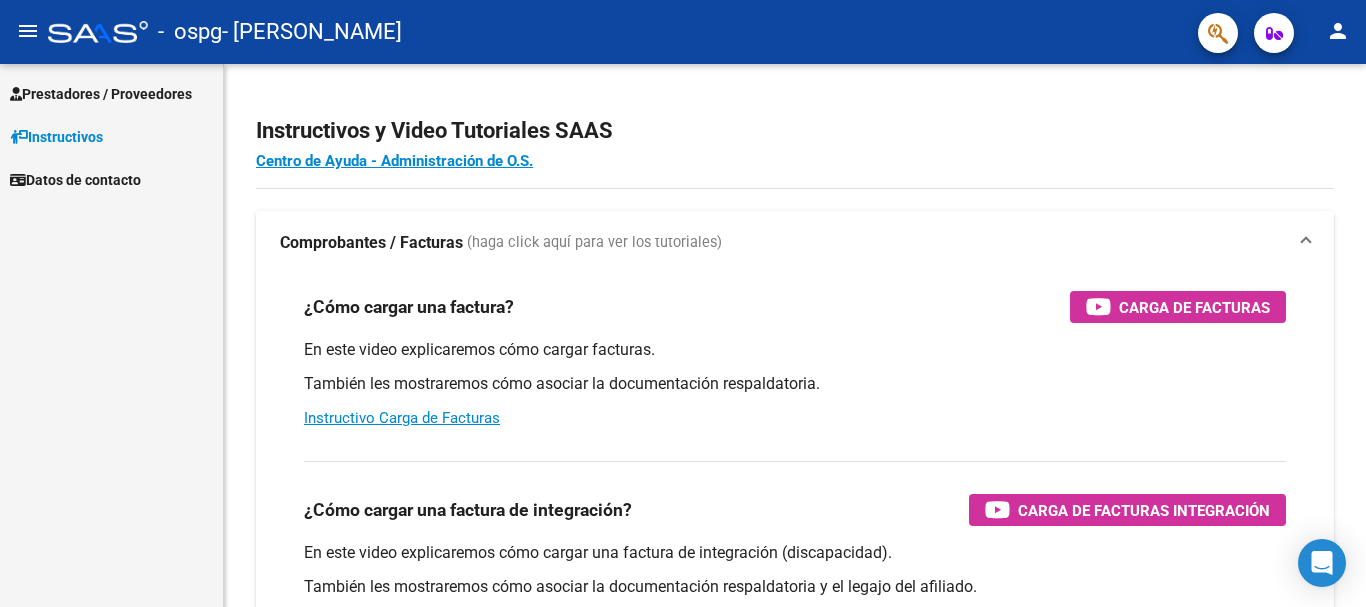 click on "Prestadores / Proveedores" at bounding box center (101, 94) 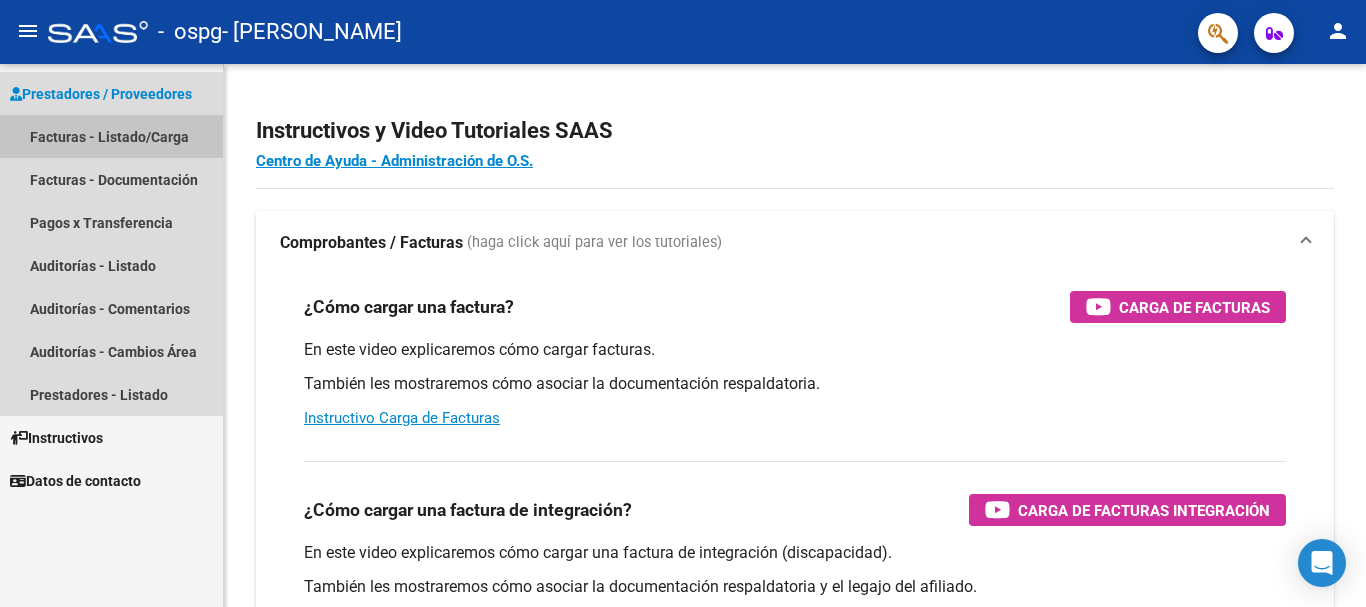 click on "Facturas - Listado/Carga" at bounding box center (111, 136) 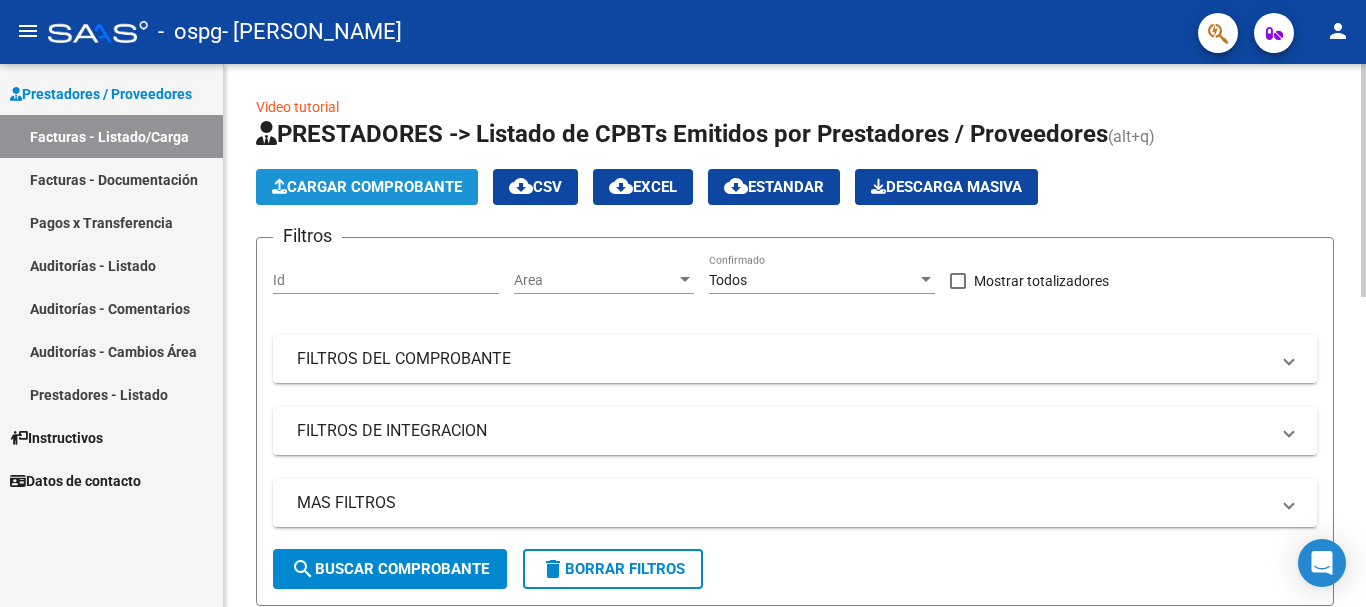 click on "Cargar Comprobante" 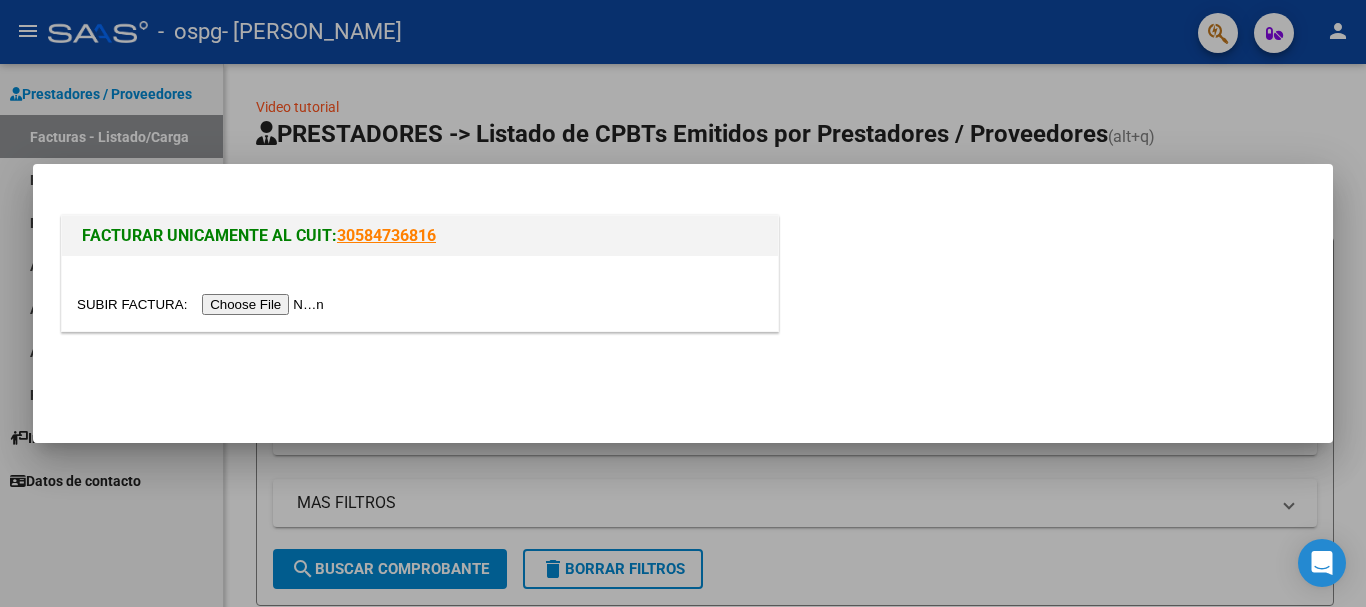 click at bounding box center (203, 304) 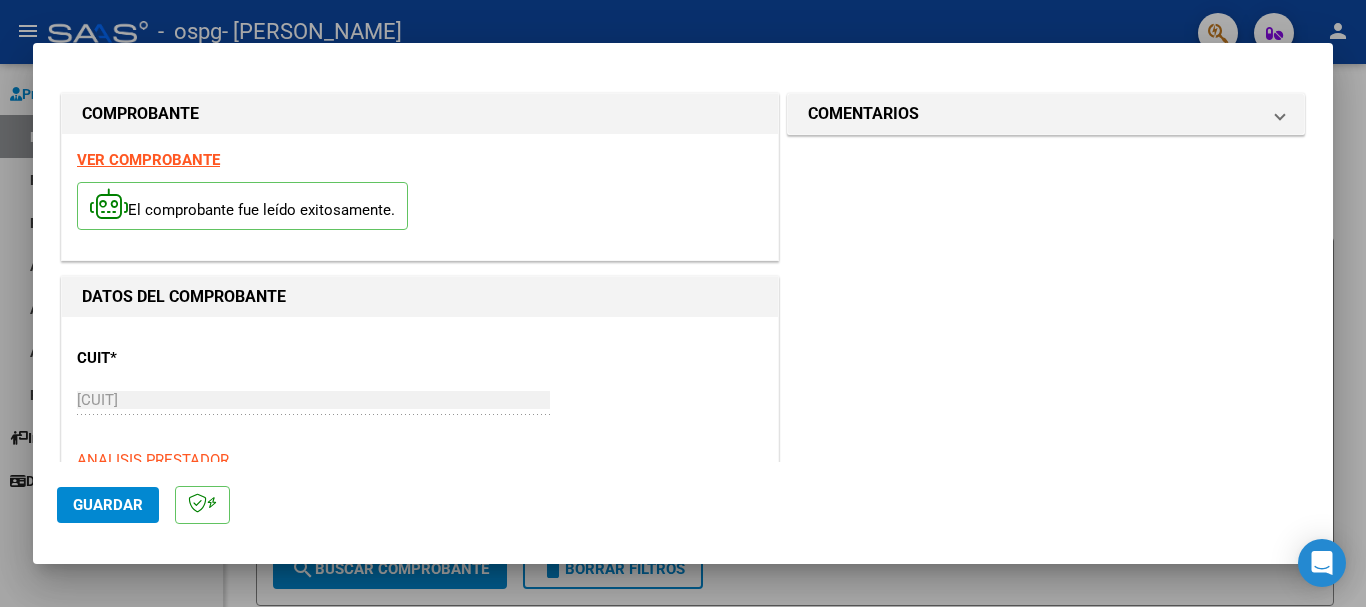 scroll, scrollTop: 200, scrollLeft: 0, axis: vertical 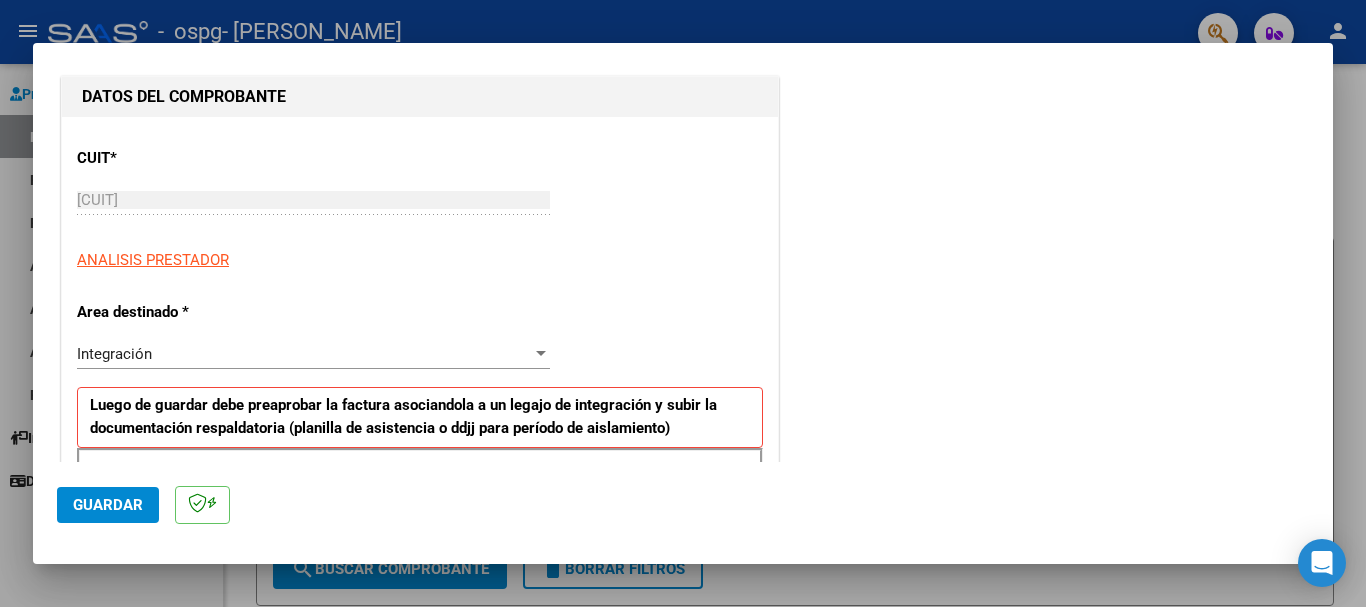 click on "Integración" at bounding box center [304, 354] 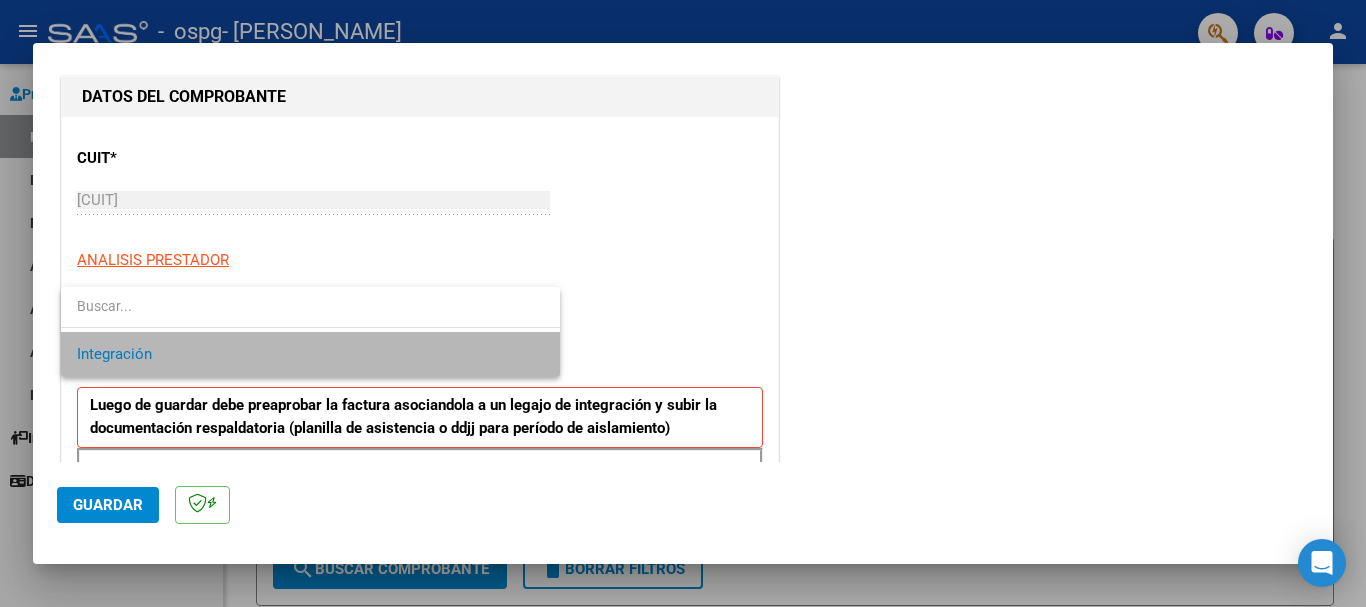 click on "Integración" at bounding box center (310, 354) 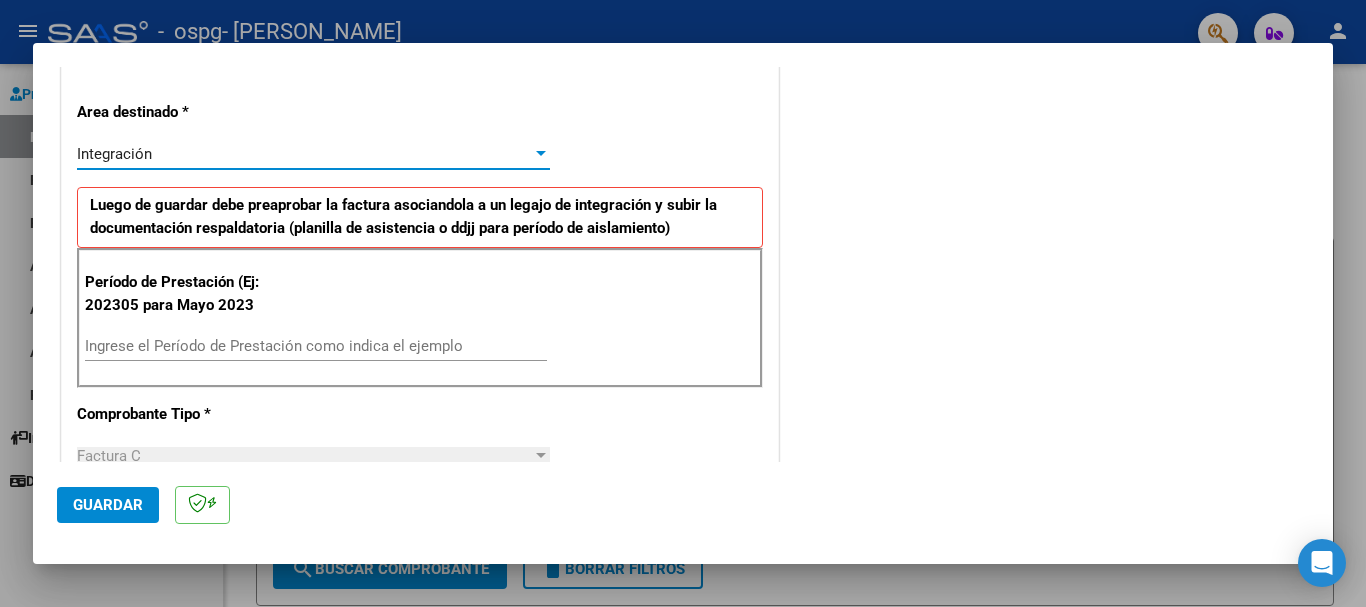 scroll, scrollTop: 500, scrollLeft: 0, axis: vertical 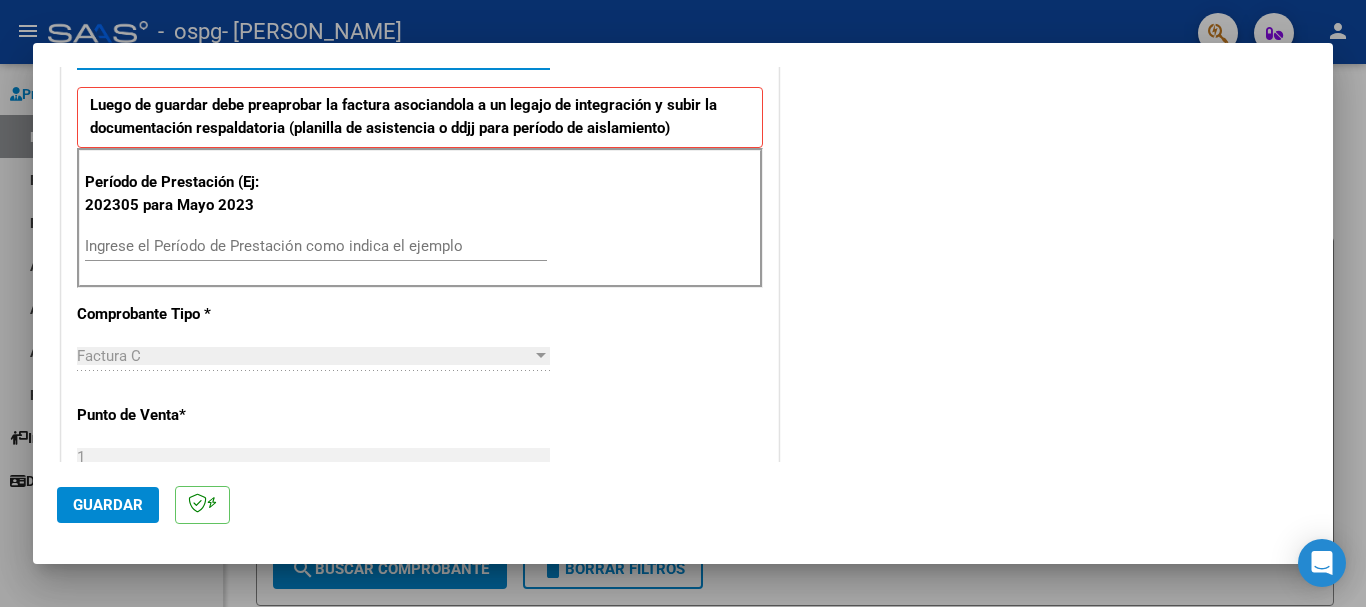 click on "Ingrese el Período de Prestación como indica el ejemplo" at bounding box center [316, 246] 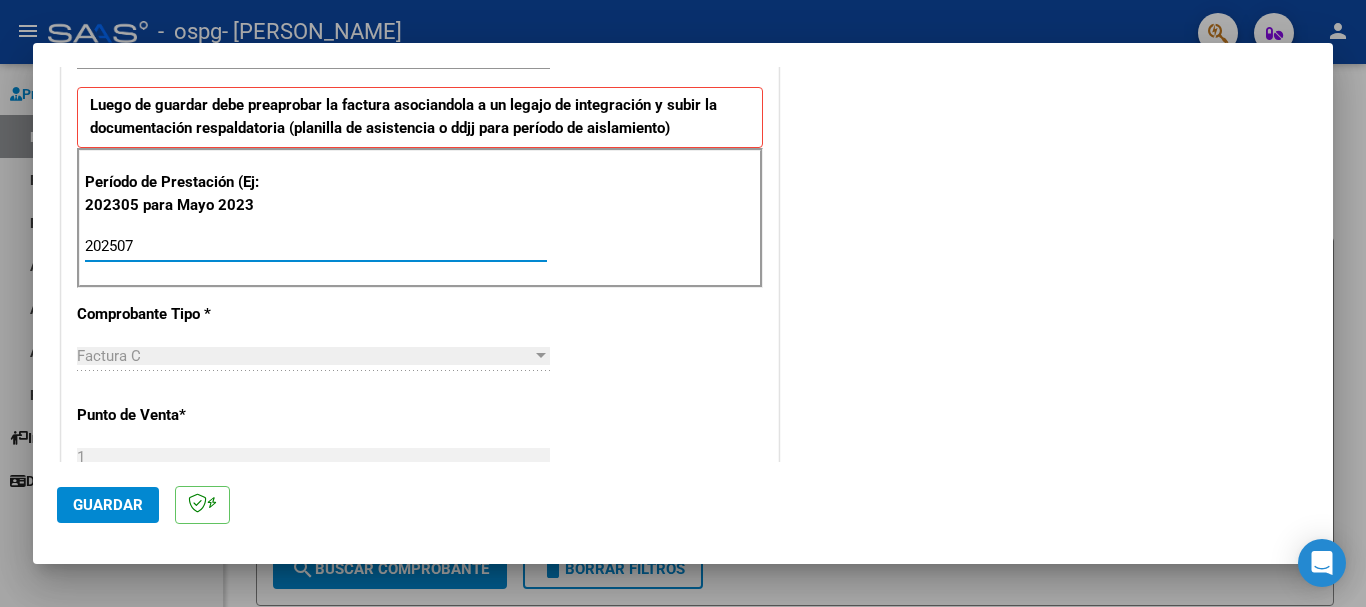 type on "202507" 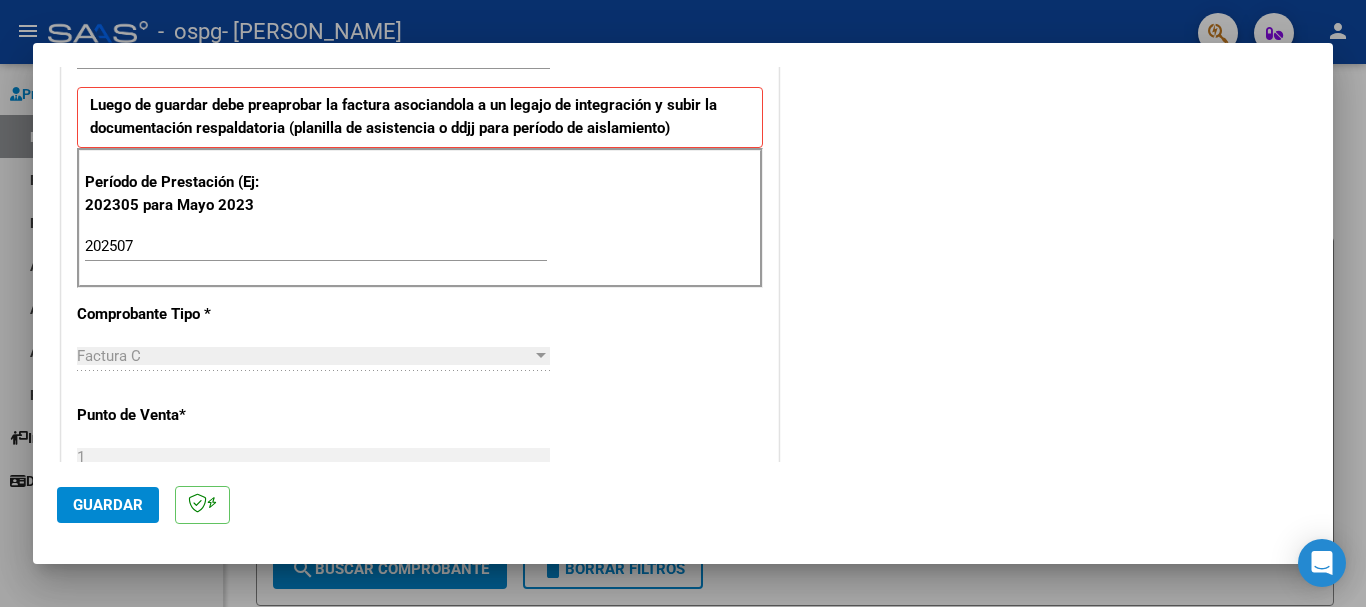 scroll, scrollTop: 700, scrollLeft: 0, axis: vertical 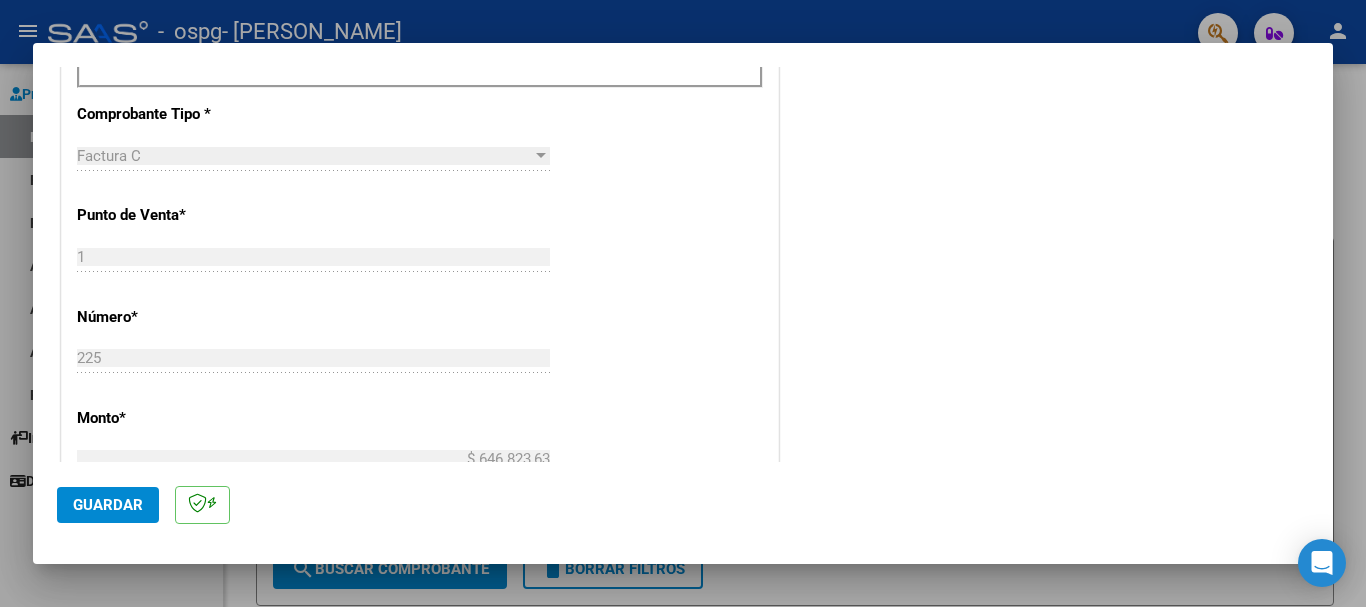 drag, startPoint x: 138, startPoint y: 509, endPoint x: 0, endPoint y: 584, distance: 157.06367 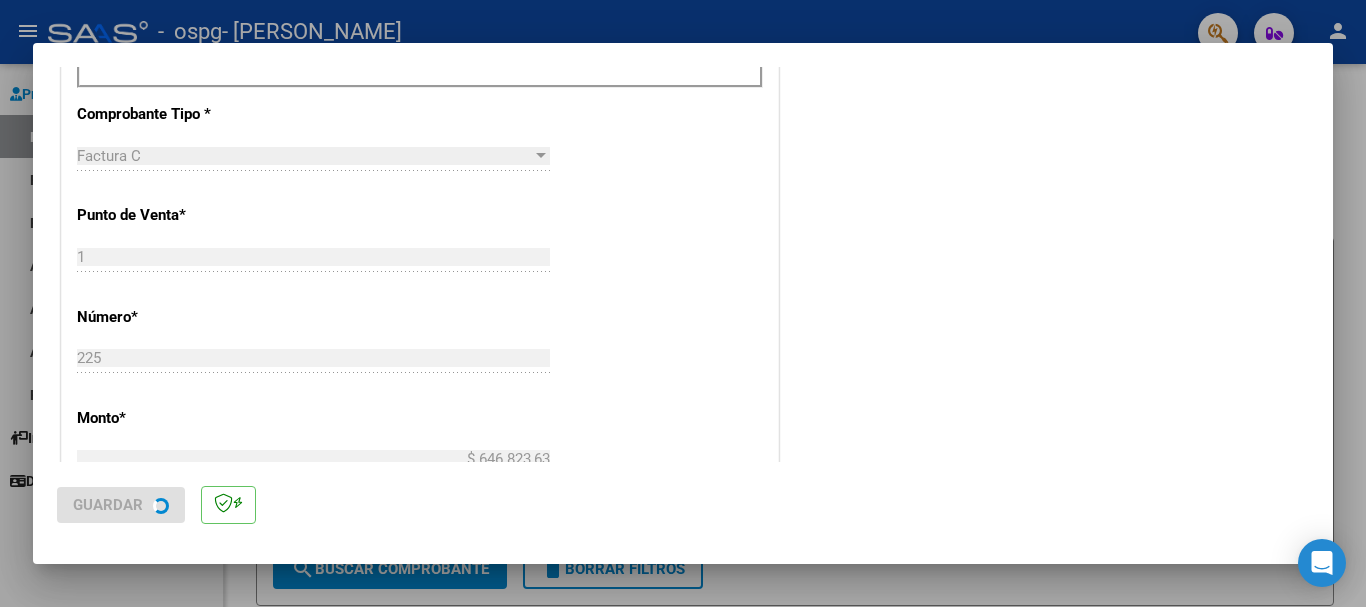 scroll, scrollTop: 0, scrollLeft: 0, axis: both 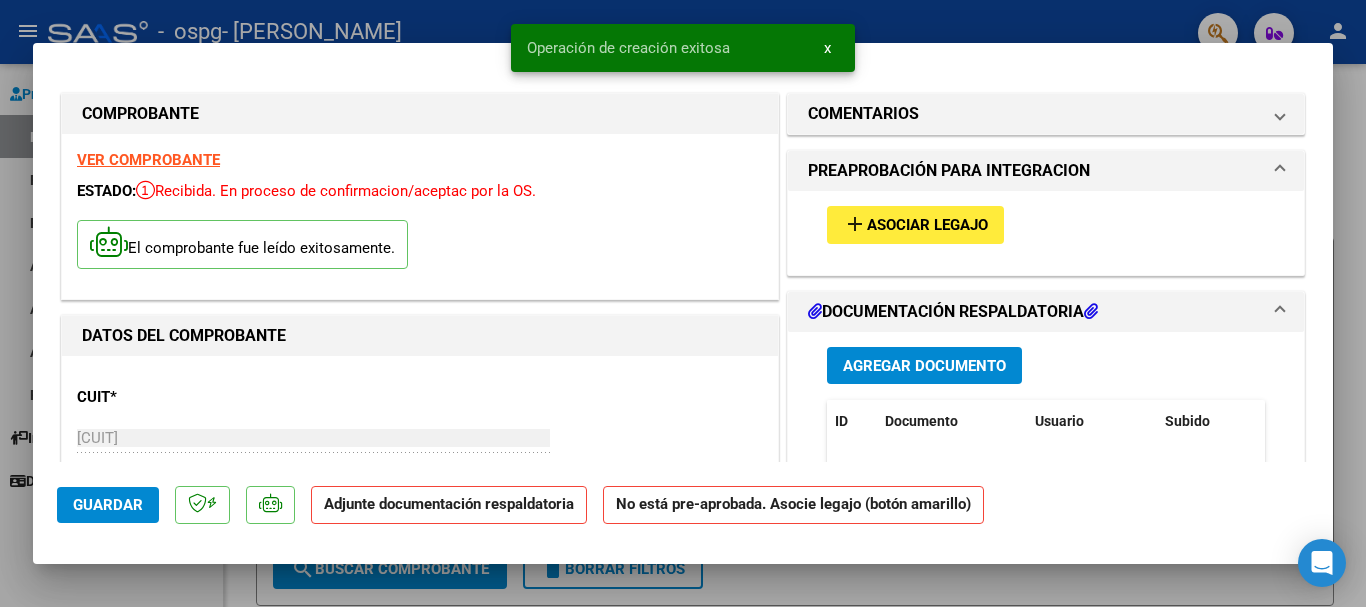 click on "add Asociar Legajo" at bounding box center (915, 224) 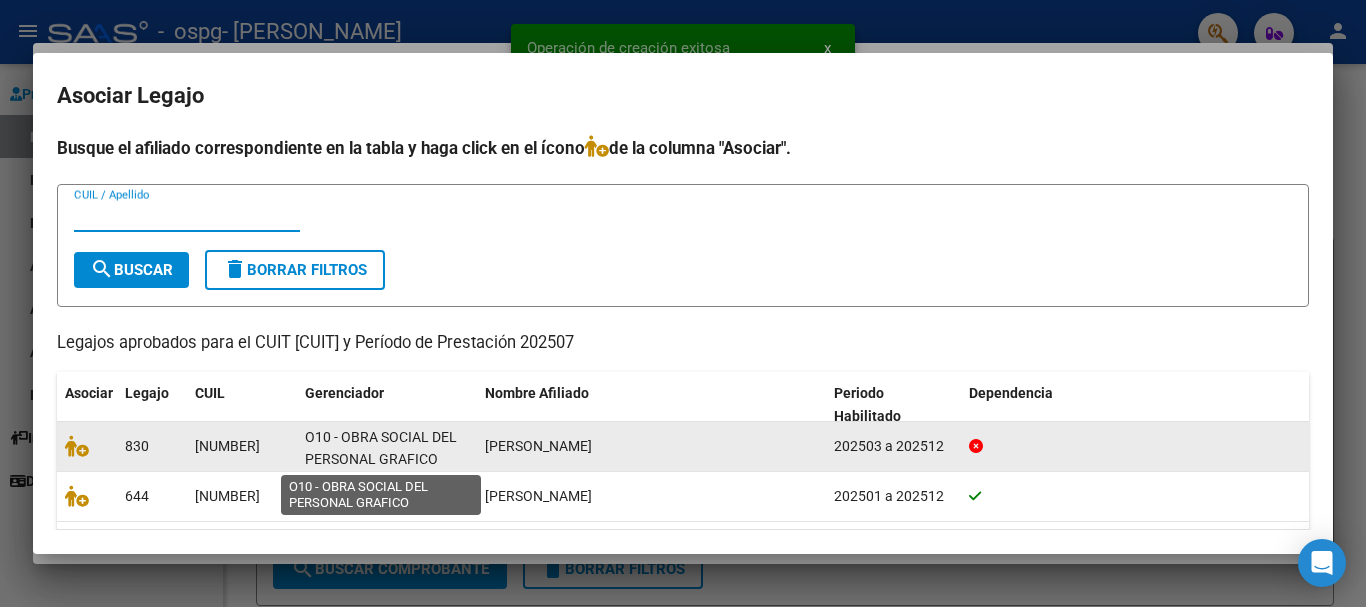 scroll, scrollTop: 3, scrollLeft: 0, axis: vertical 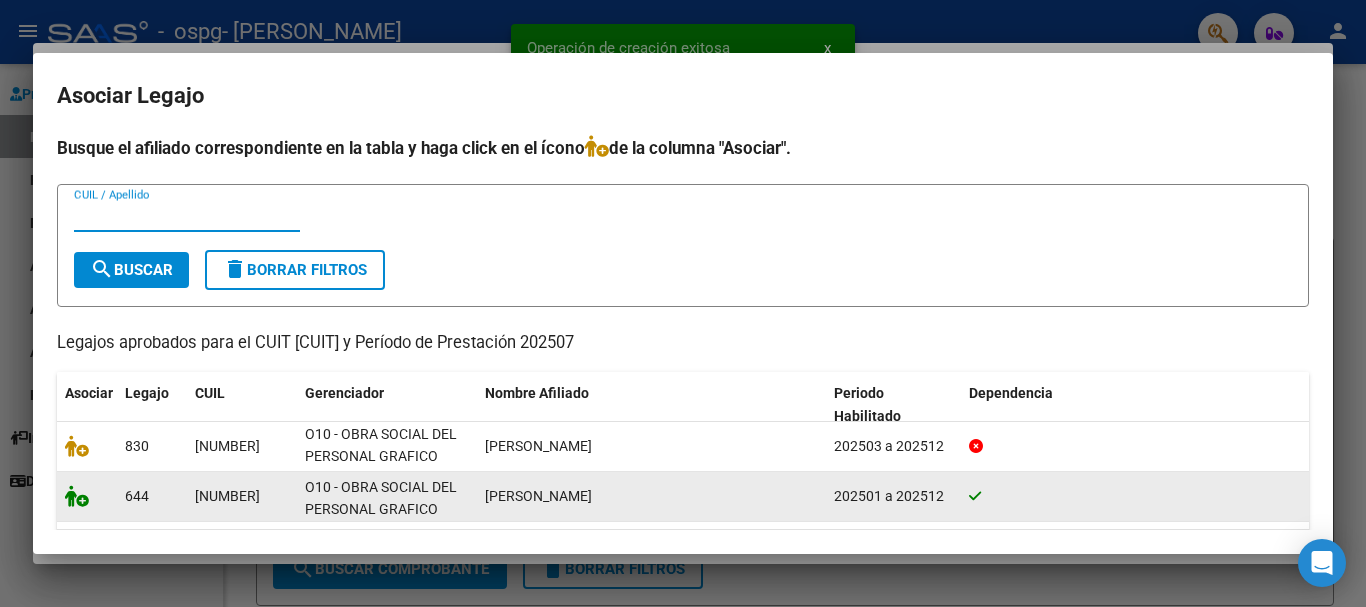 click 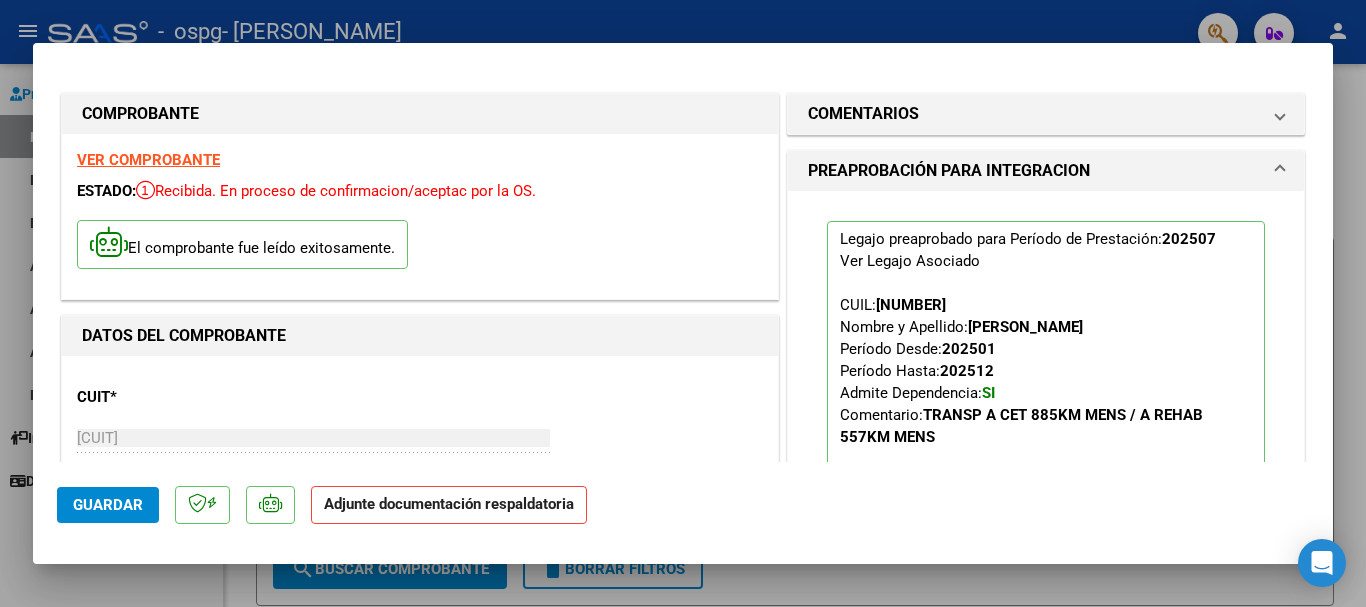 scroll, scrollTop: 400, scrollLeft: 0, axis: vertical 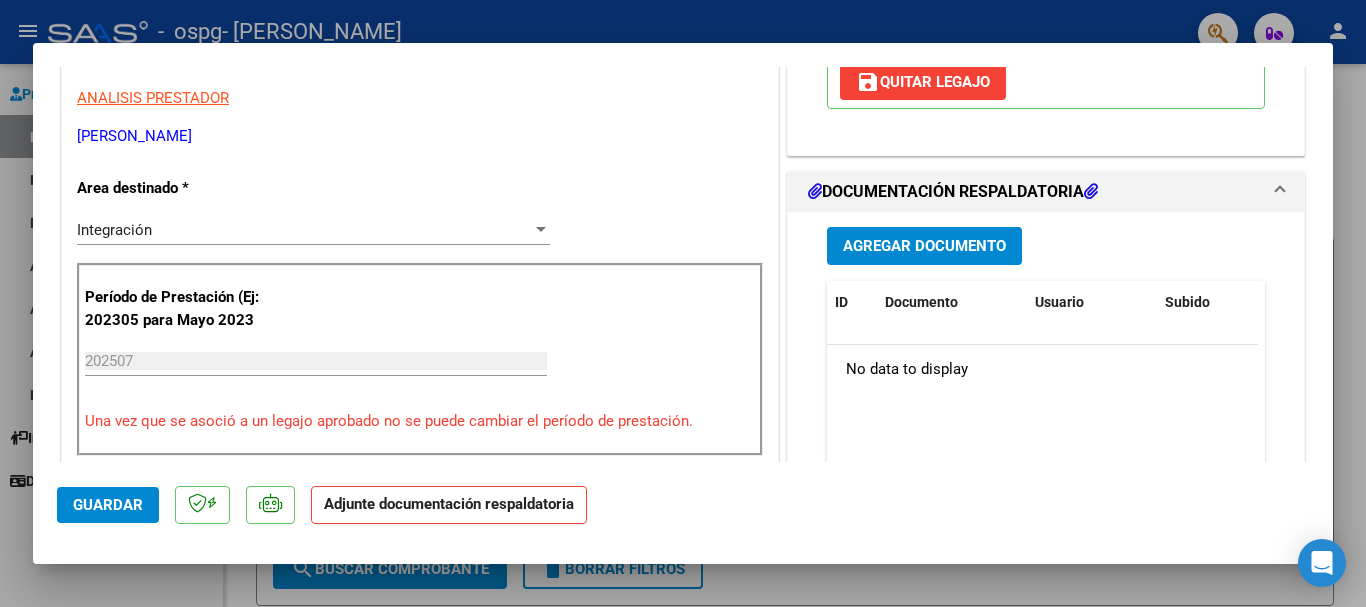 click on "Agregar Documento" at bounding box center (924, 247) 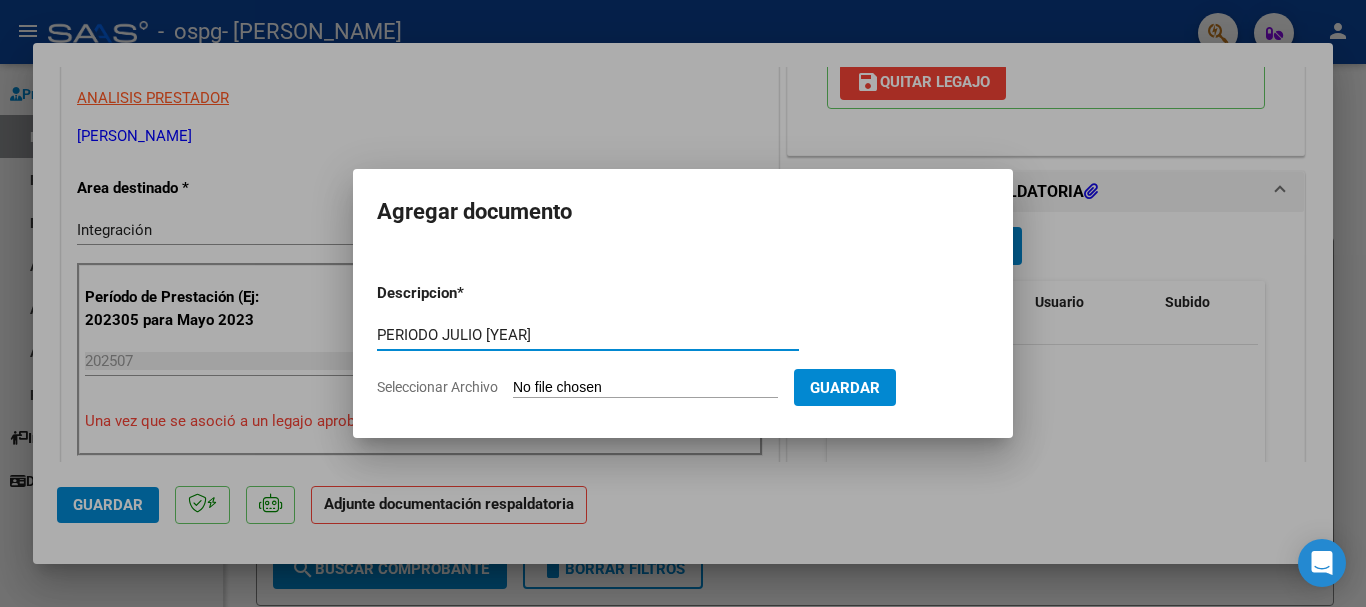 type on "PERIODO JULIO [YEAR]" 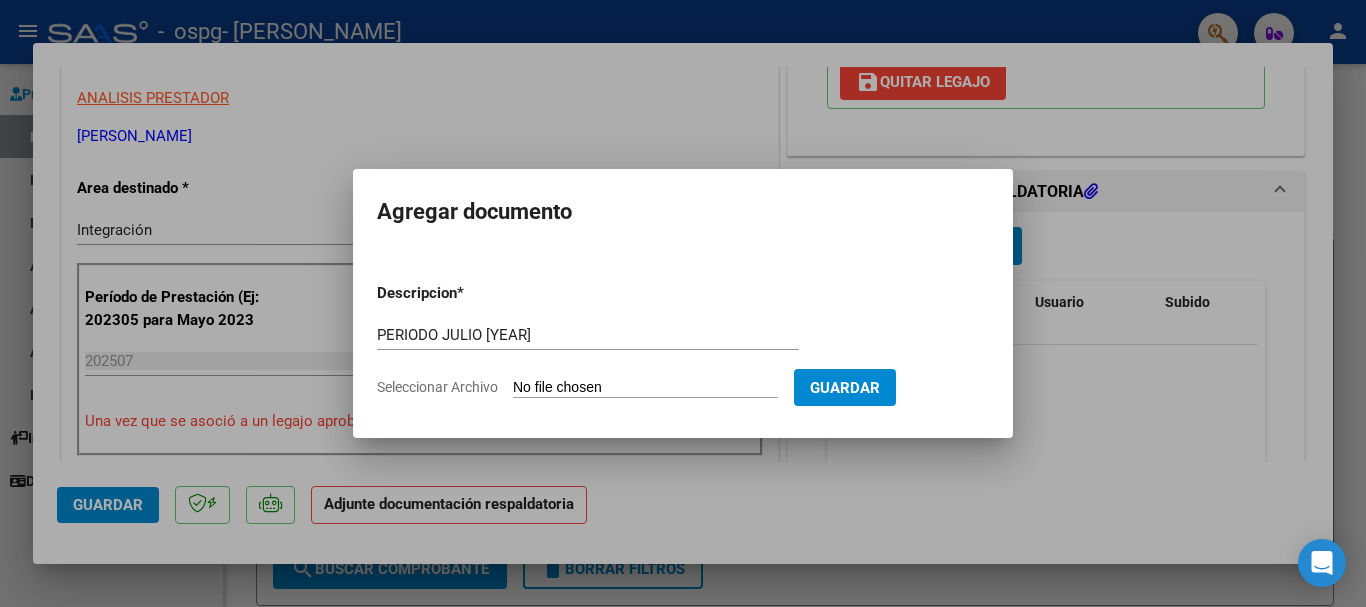 click on "Seleccionar Archivo" at bounding box center [645, 388] 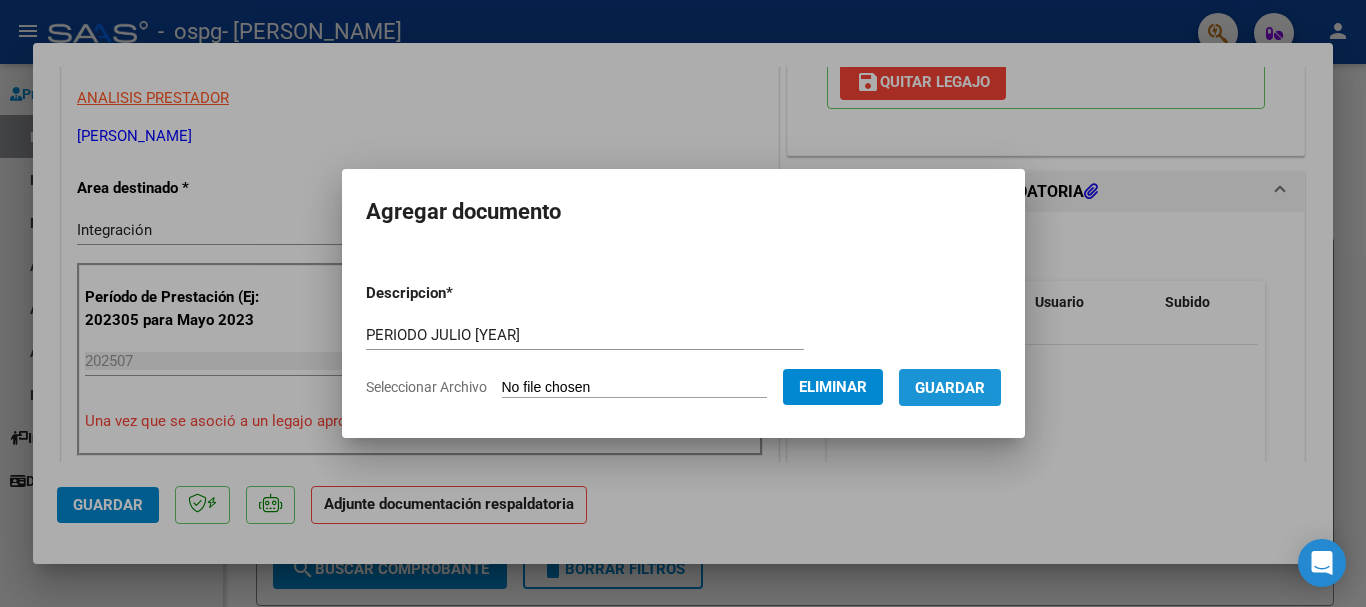 click on "Guardar" at bounding box center [950, 388] 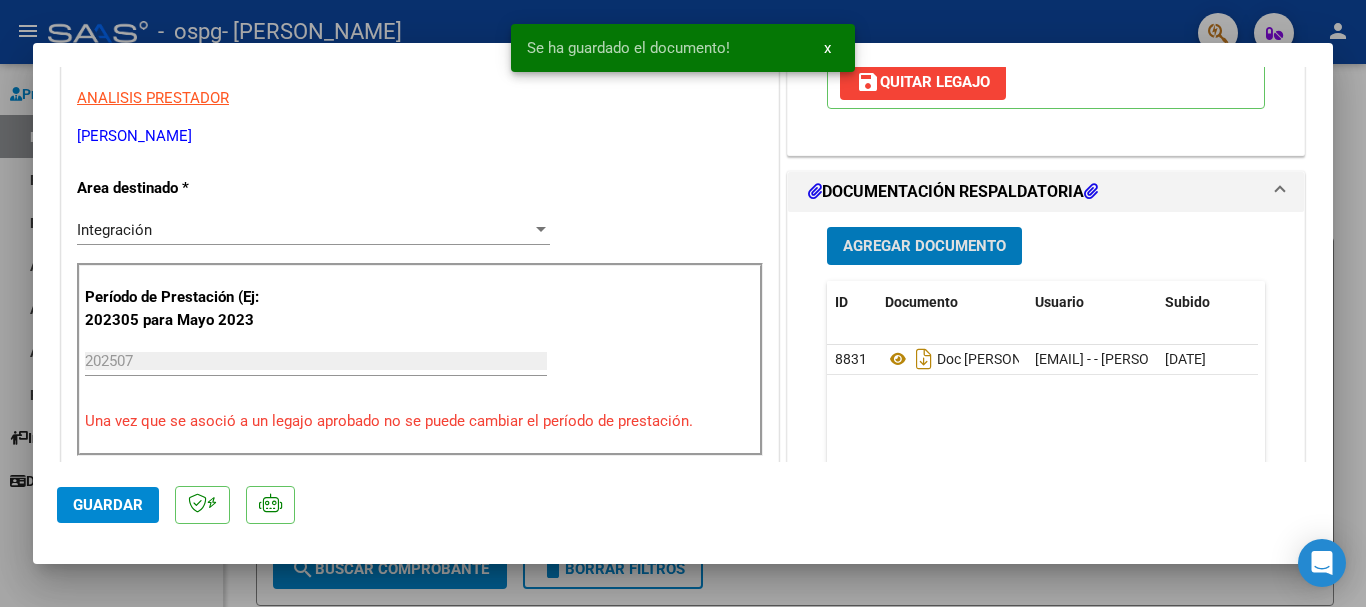 click on "Guardar" 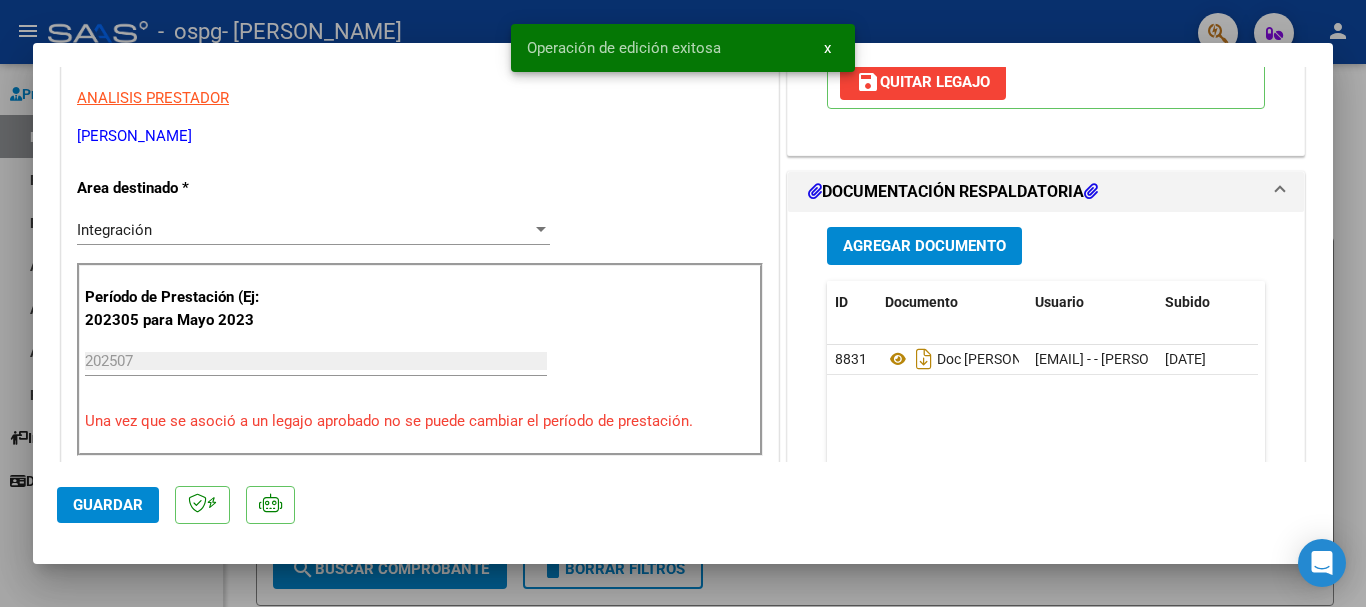 click at bounding box center (683, 303) 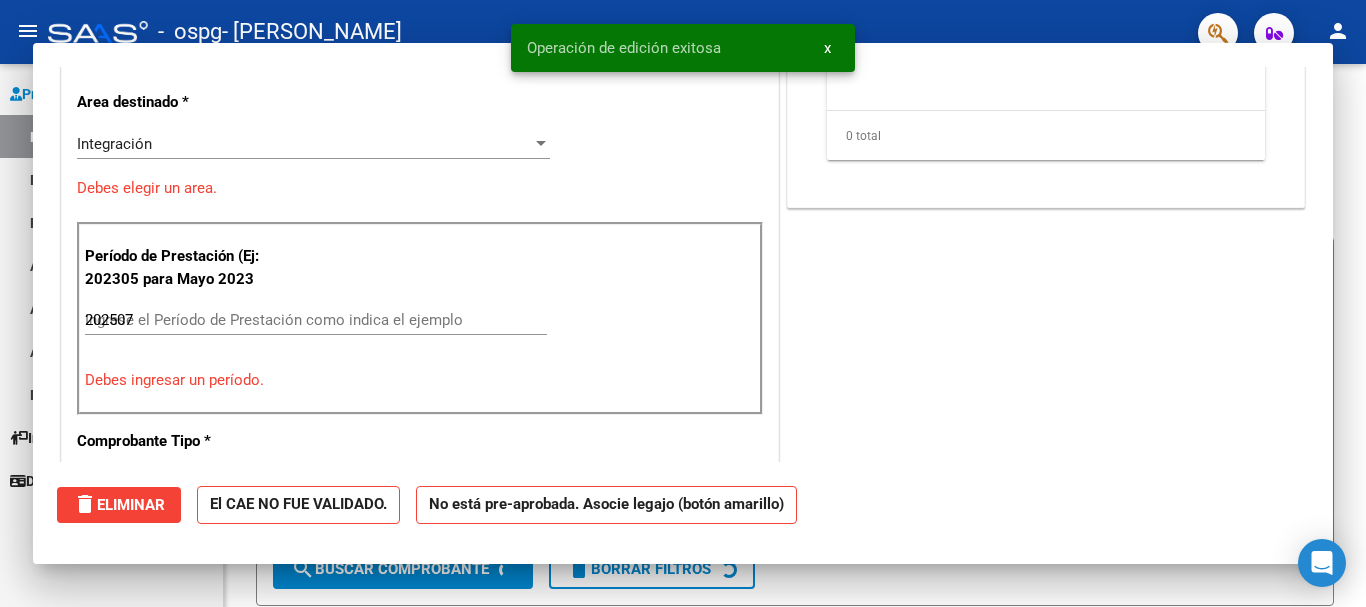 type 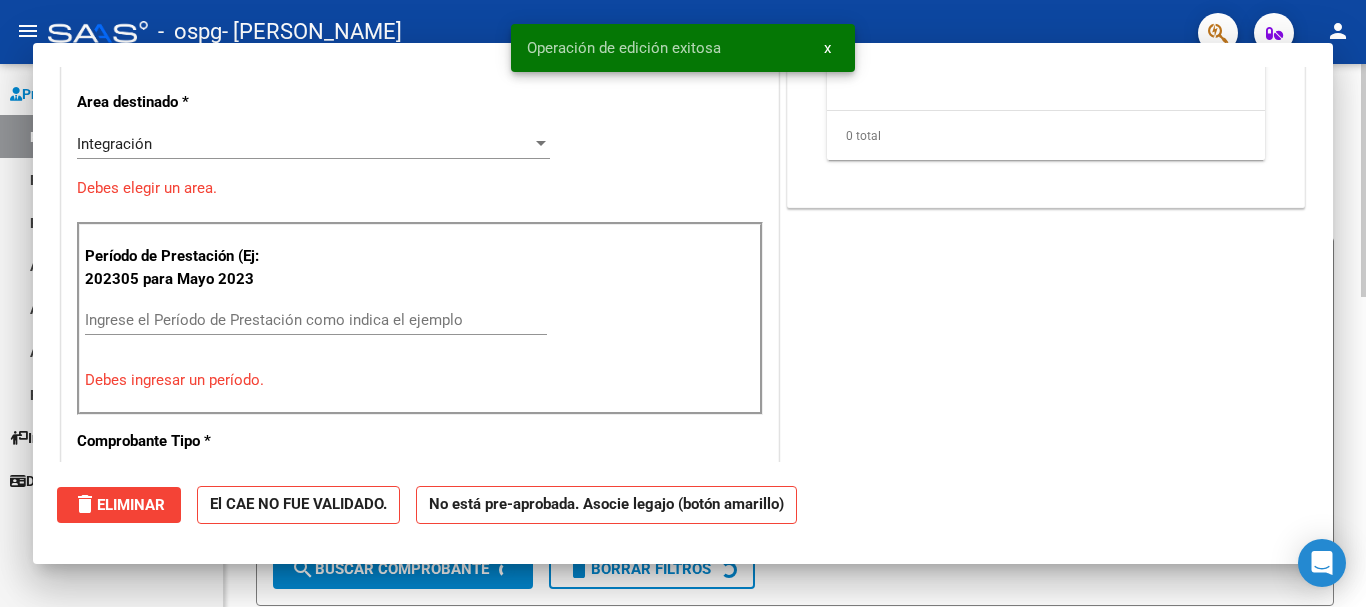 scroll, scrollTop: 339, scrollLeft: 0, axis: vertical 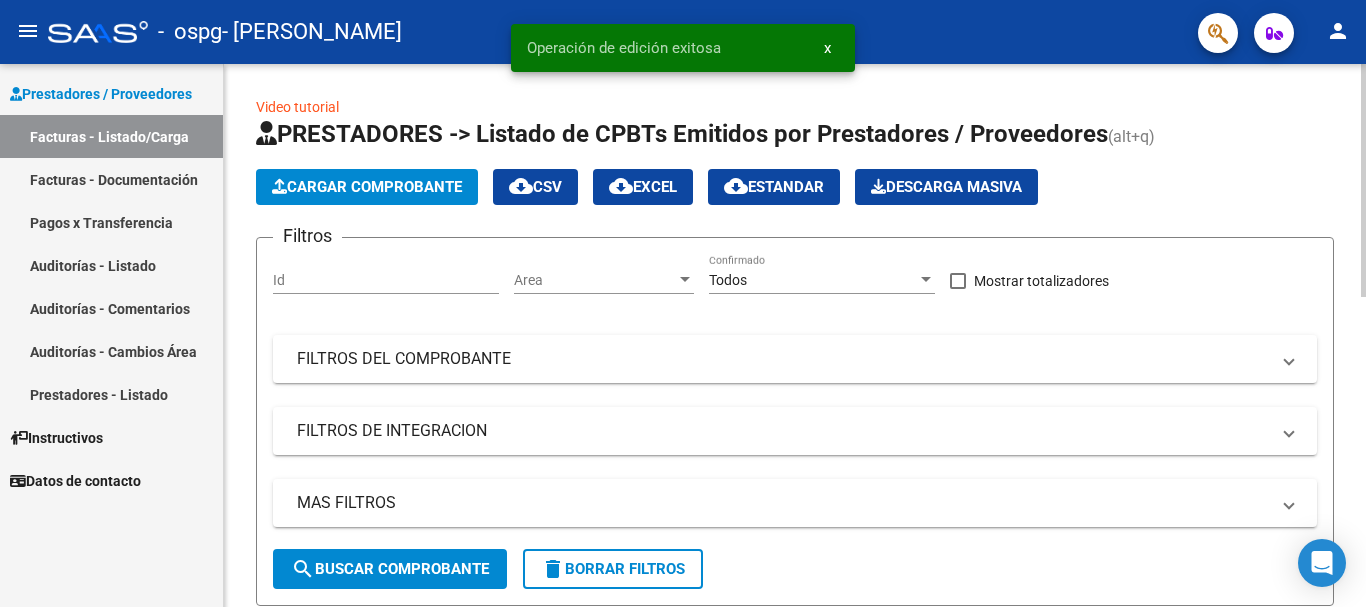 click on "Cargar Comprobante" 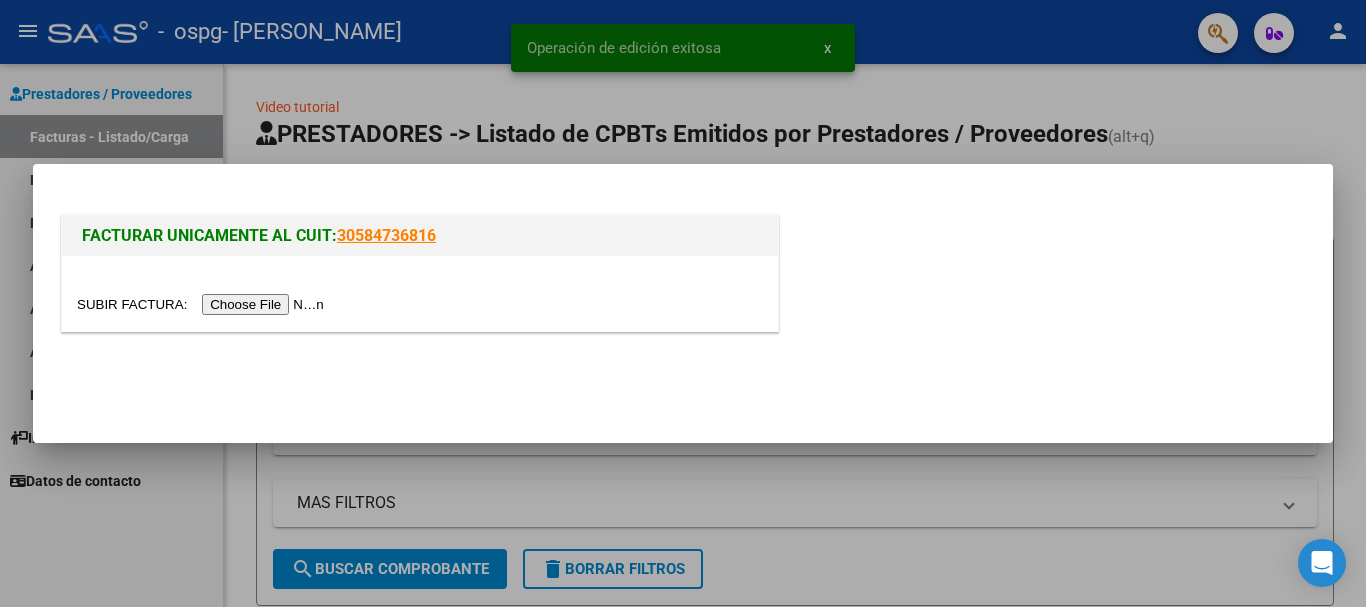 click at bounding box center [203, 304] 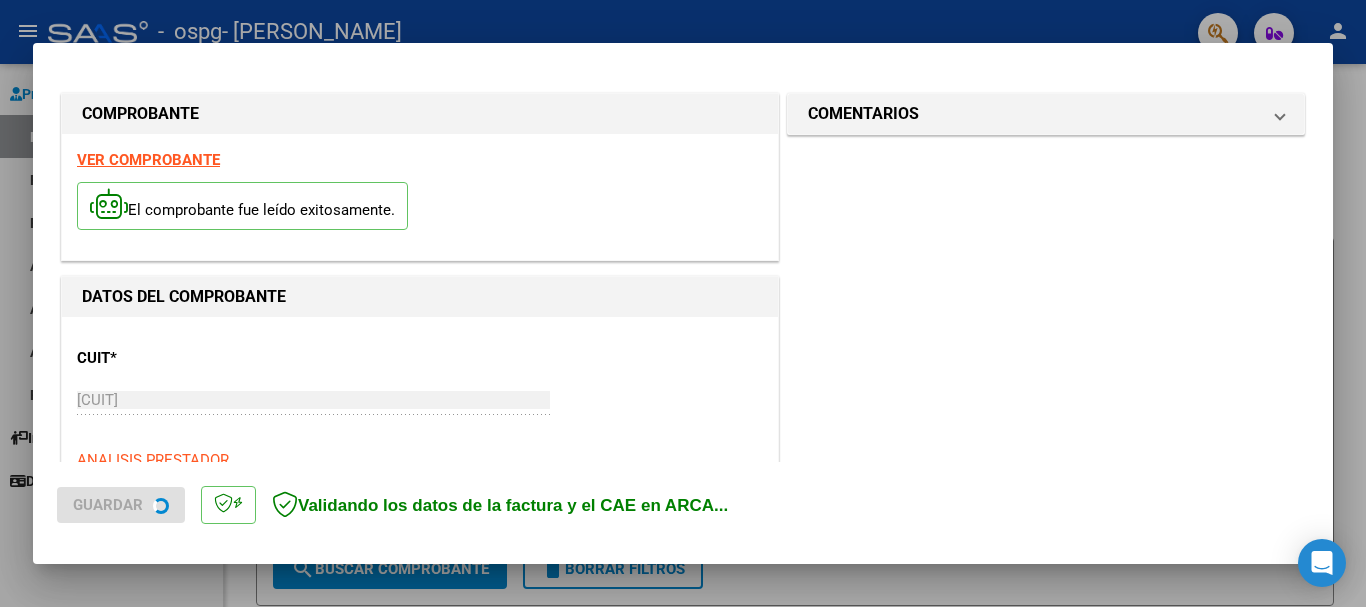 scroll, scrollTop: 400, scrollLeft: 0, axis: vertical 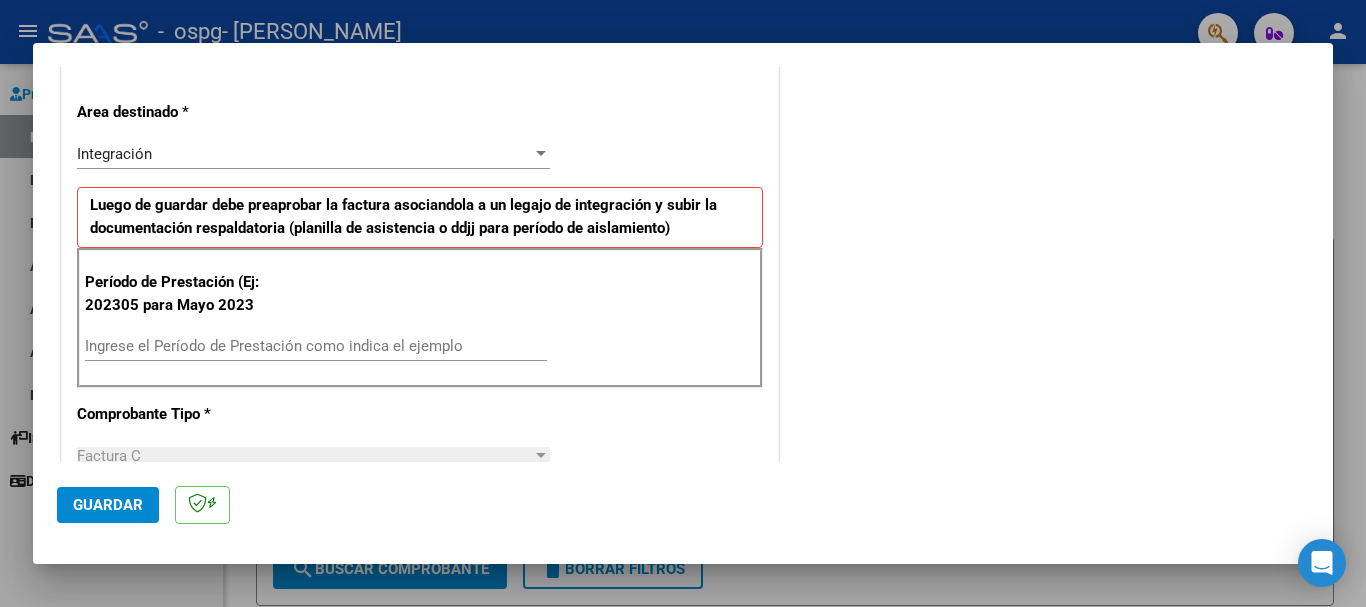 click on "Ingrese el Período de Prestación como indica el ejemplo" at bounding box center [316, 346] 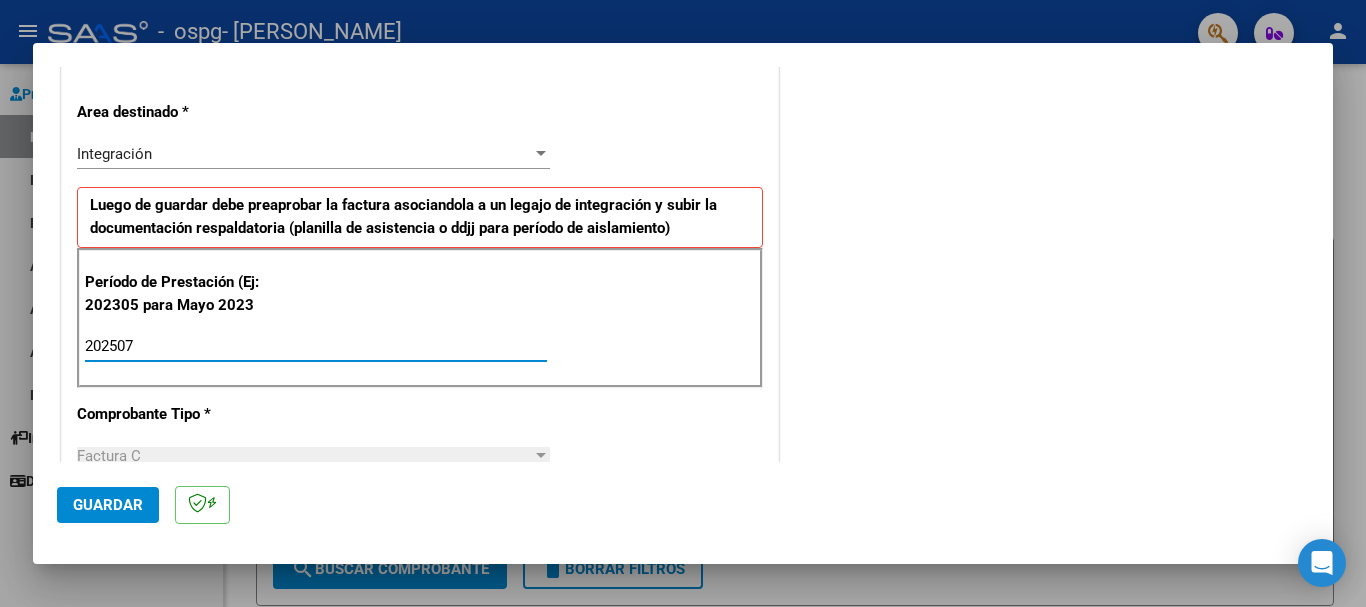 type on "202507" 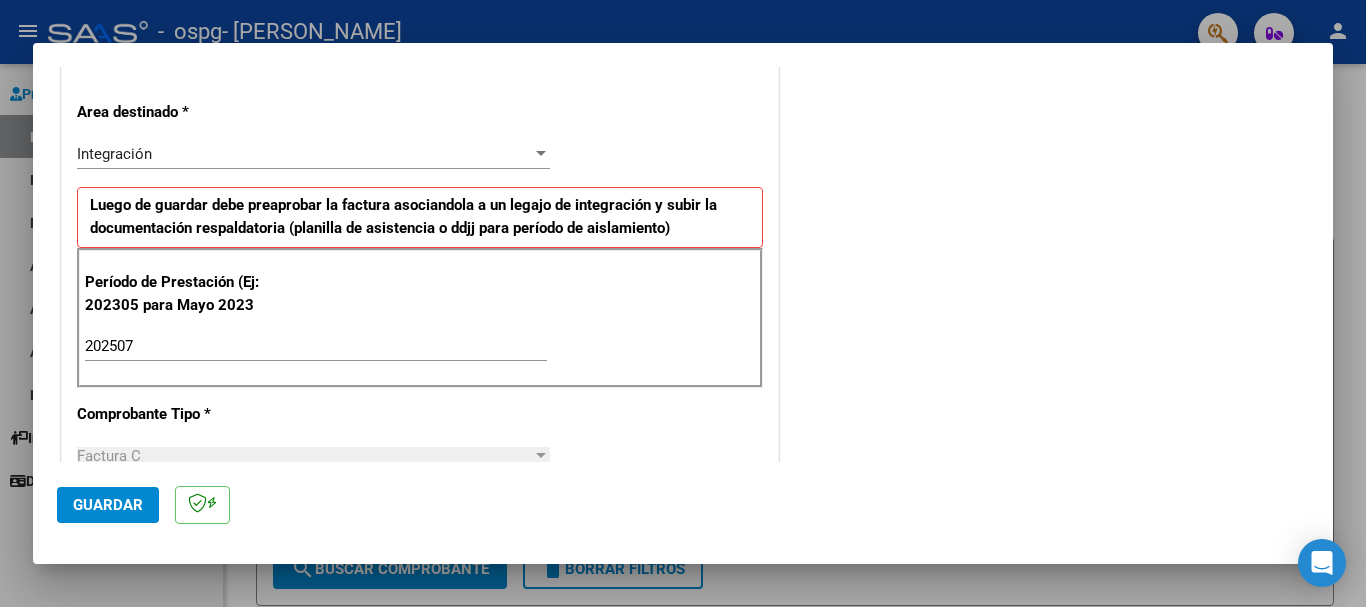 scroll, scrollTop: 700, scrollLeft: 0, axis: vertical 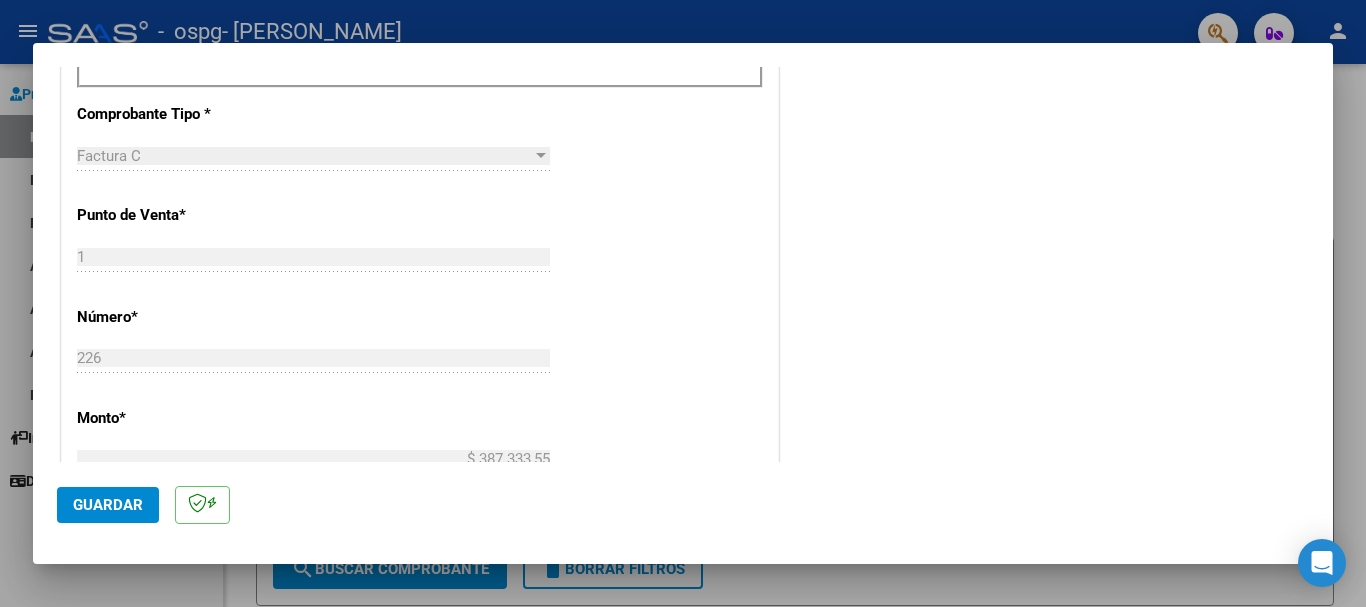 click on "Guardar" 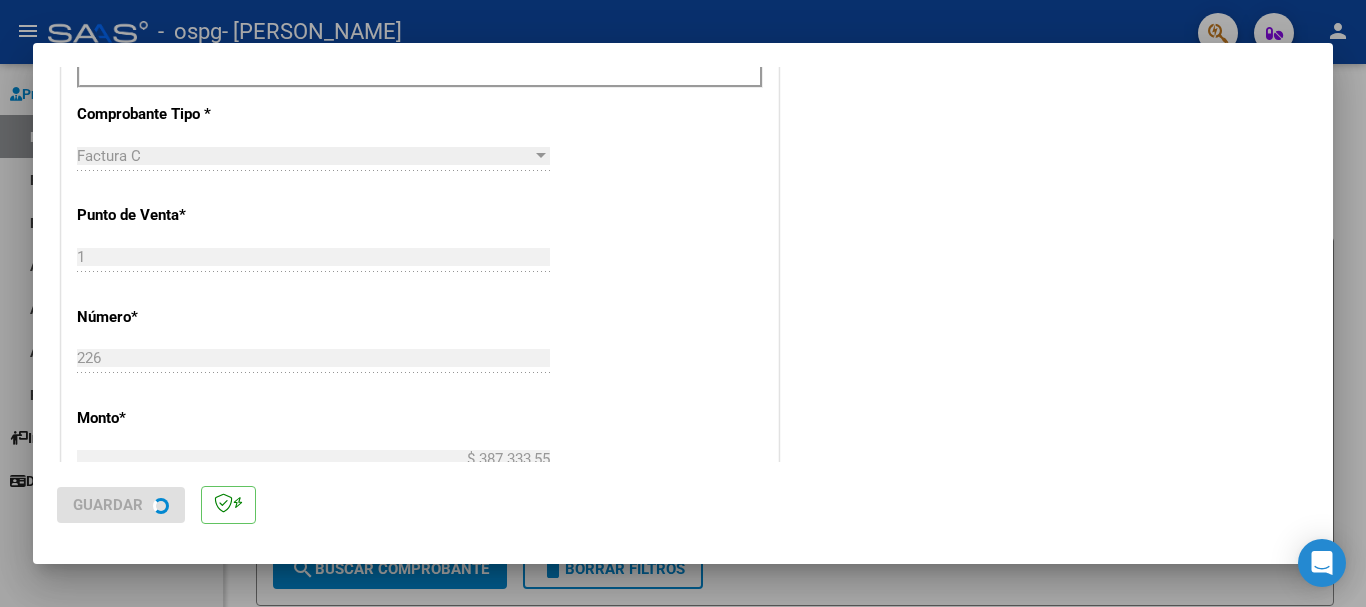scroll, scrollTop: 0, scrollLeft: 0, axis: both 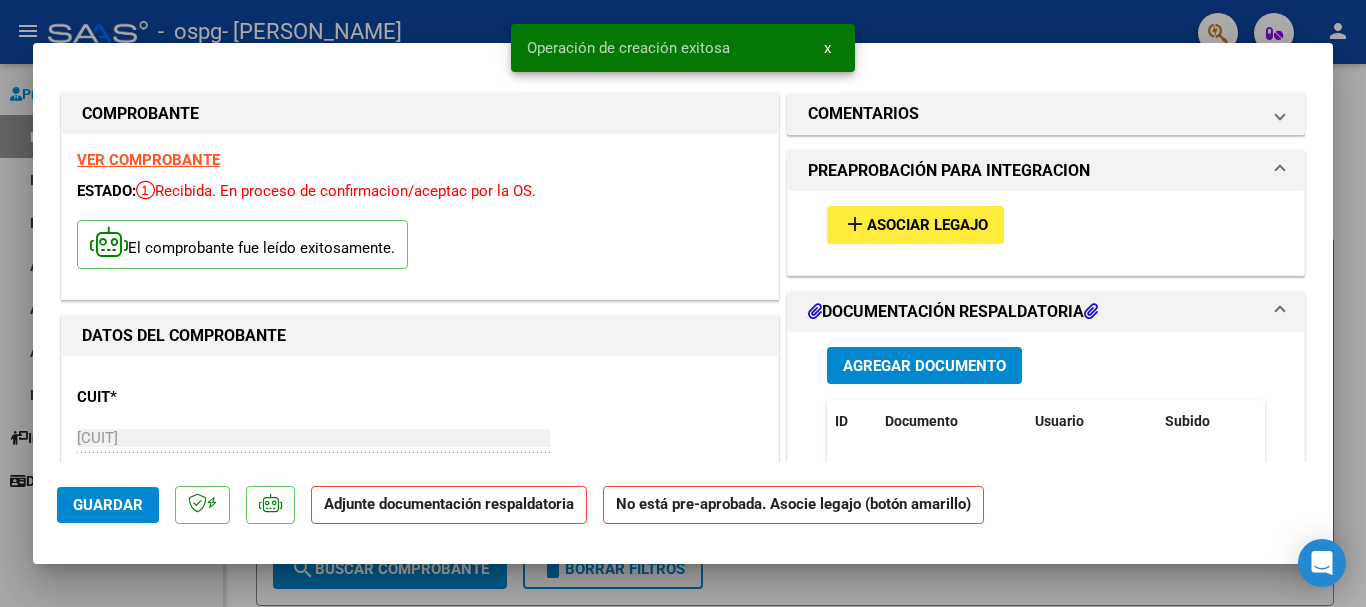 click on "Asociar Legajo" at bounding box center (927, 226) 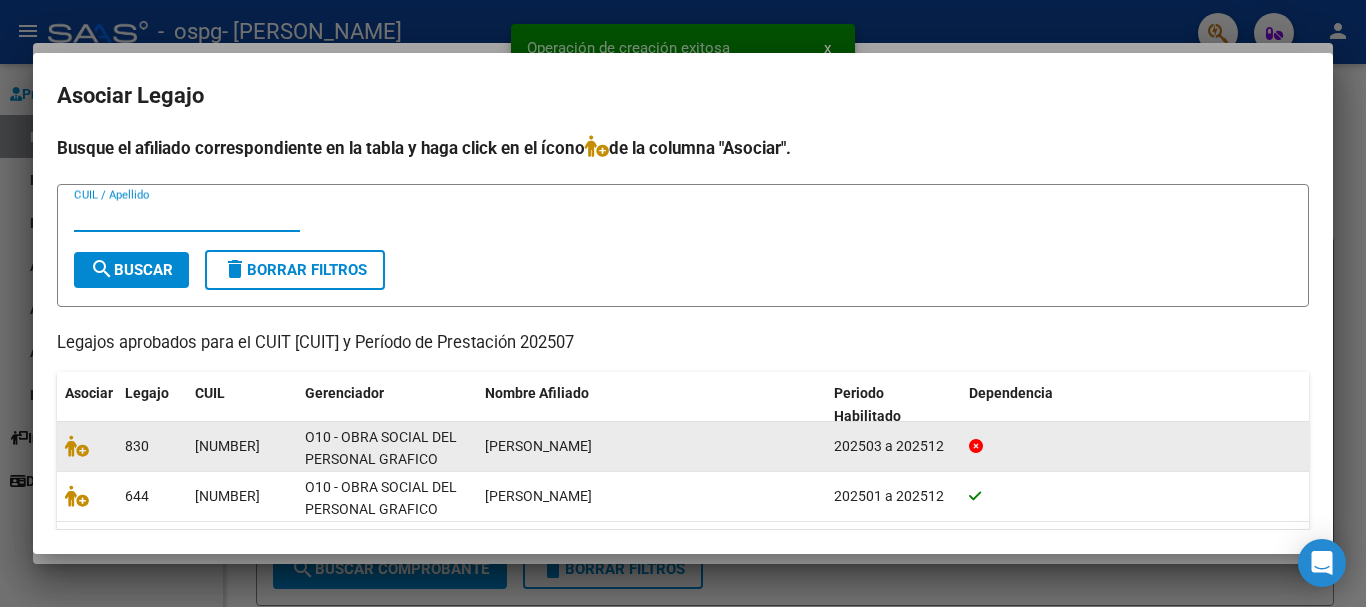 scroll, scrollTop: 65, scrollLeft: 0, axis: vertical 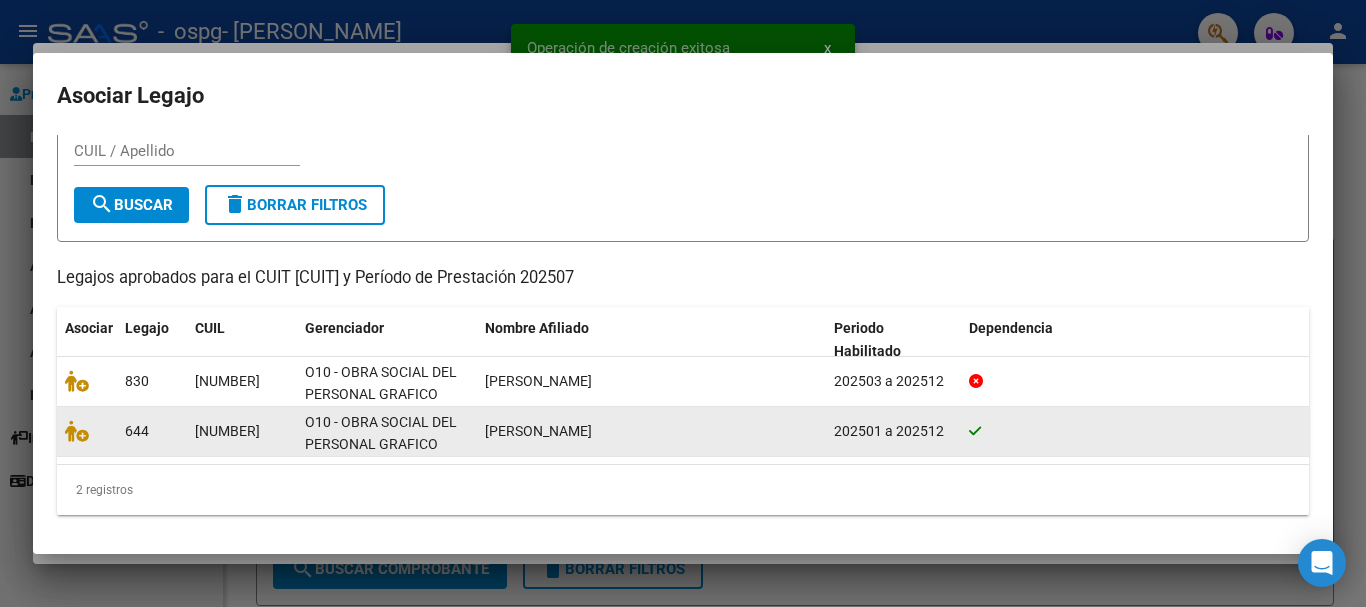 click 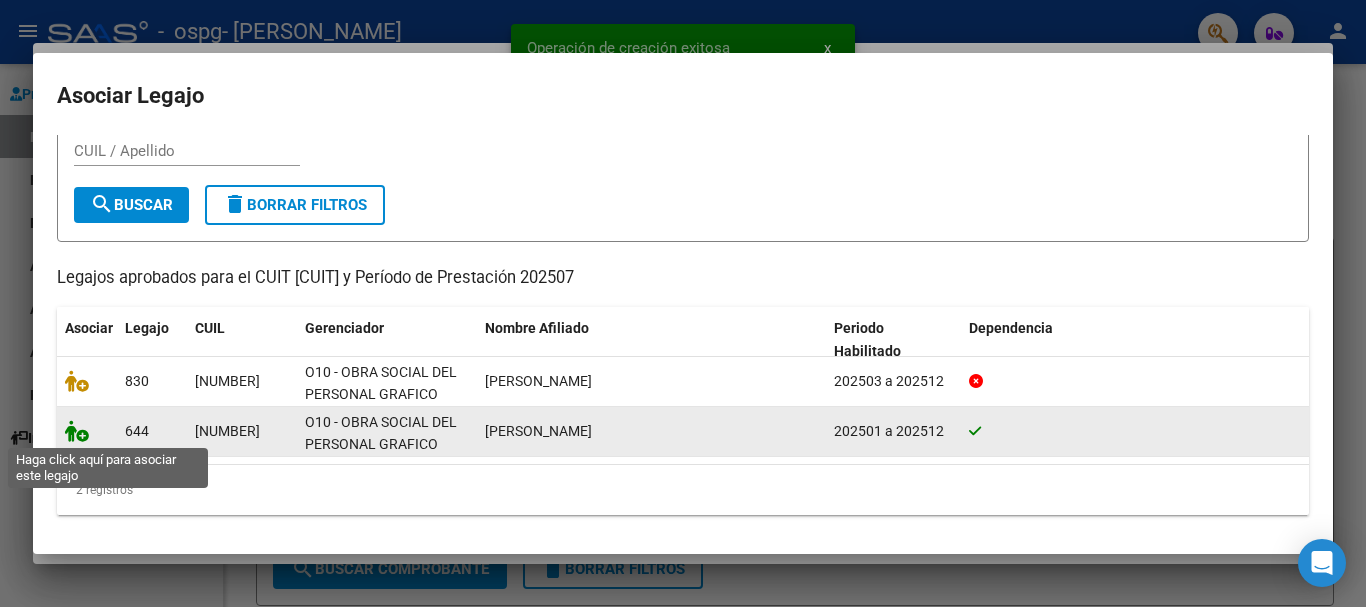 click 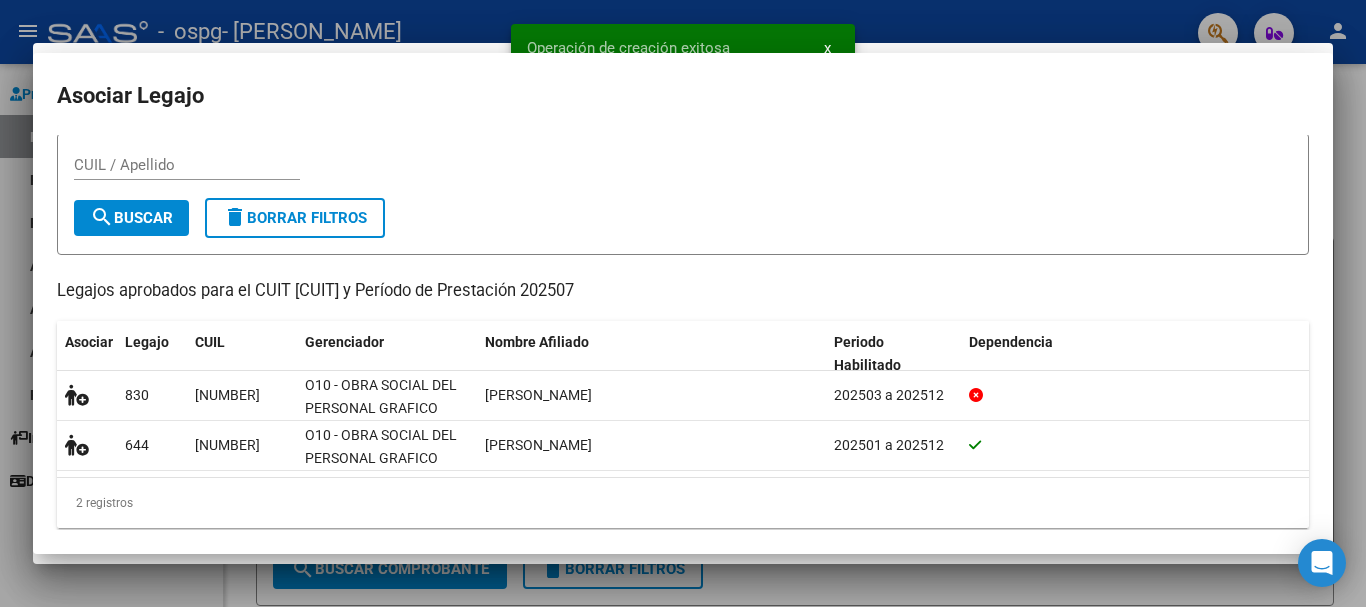 scroll, scrollTop: 0, scrollLeft: 0, axis: both 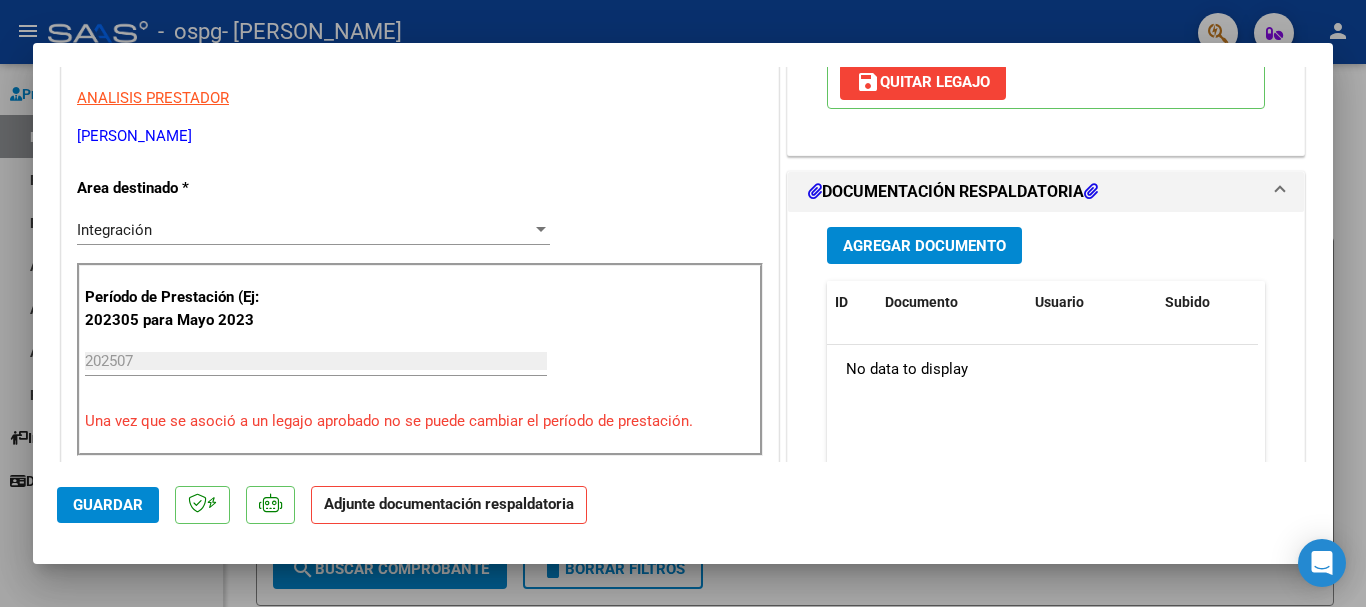 click on "Agregar Documento" at bounding box center (924, 245) 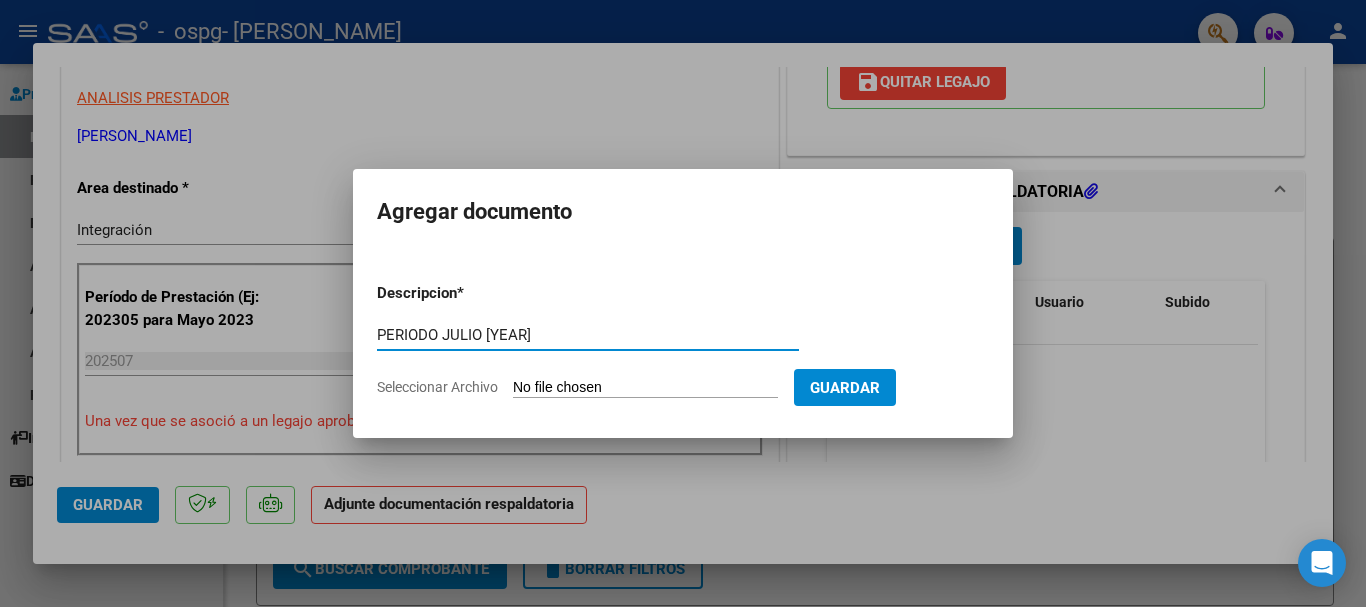 type on "PERIODO JULIO [YEAR]" 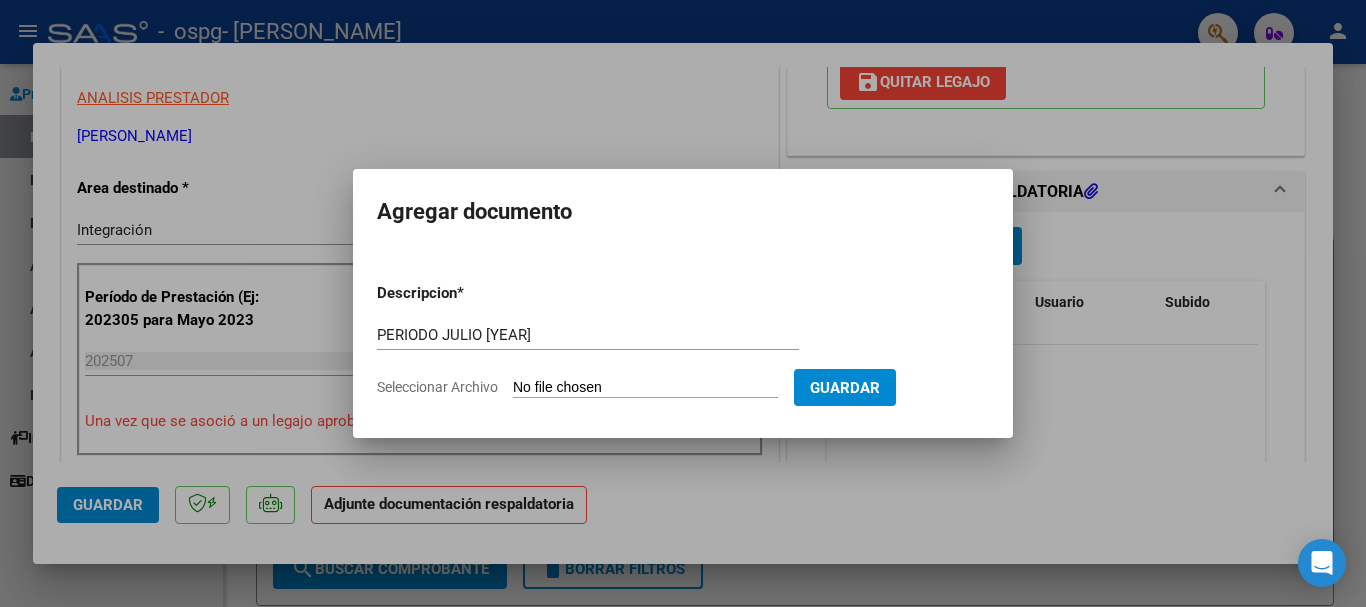 click on "Guardar" at bounding box center (845, 388) 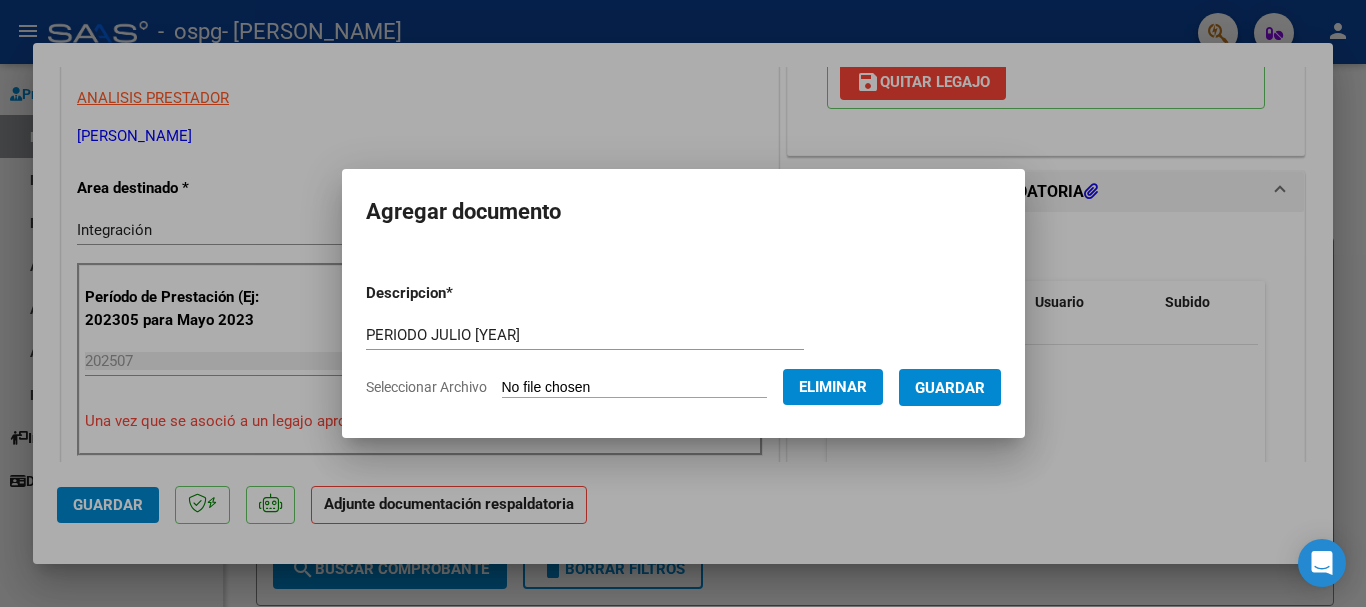 click on "Descripcion  *   PERIODO JULIO [YEAR] Escriba aquí una descripcion  Seleccionar Archivo Eliminar Guardar" at bounding box center [683, 340] 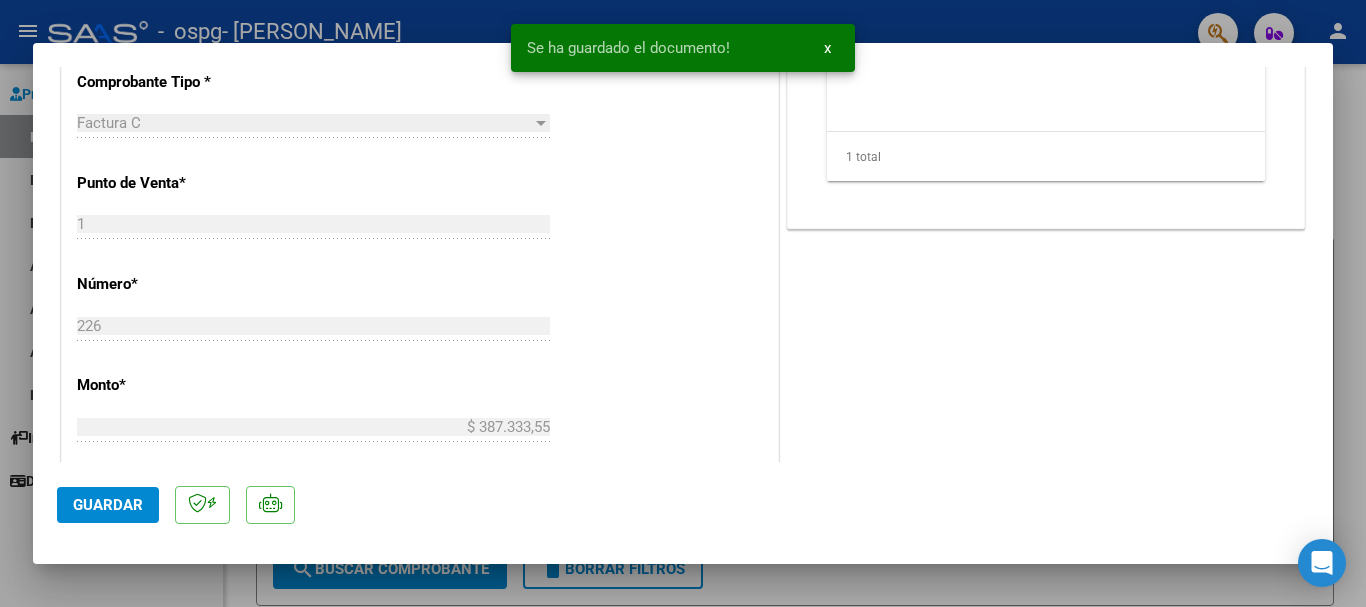 scroll, scrollTop: 0, scrollLeft: 0, axis: both 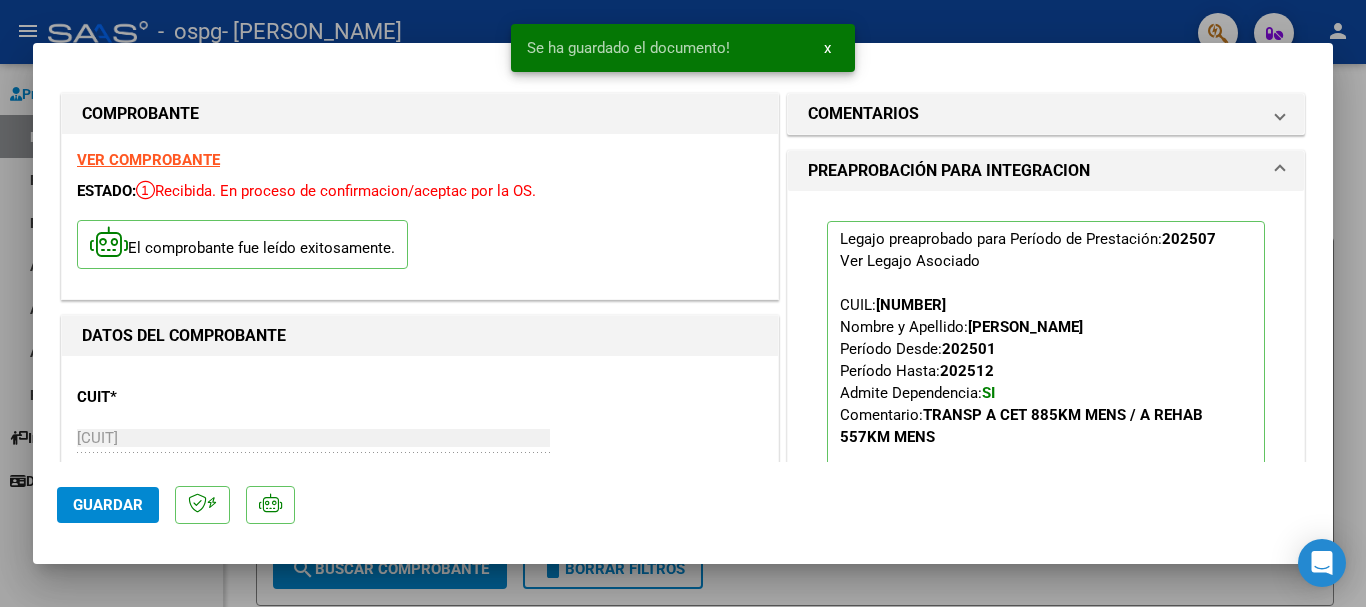click on "Guardar" 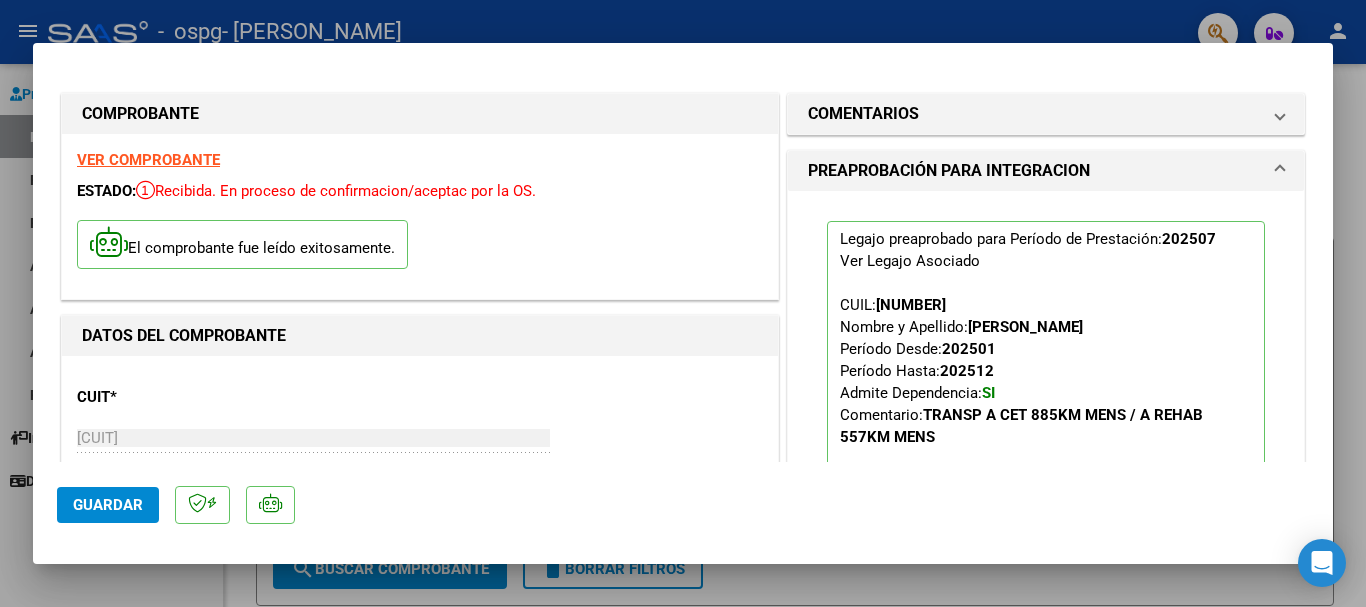 click at bounding box center (683, 303) 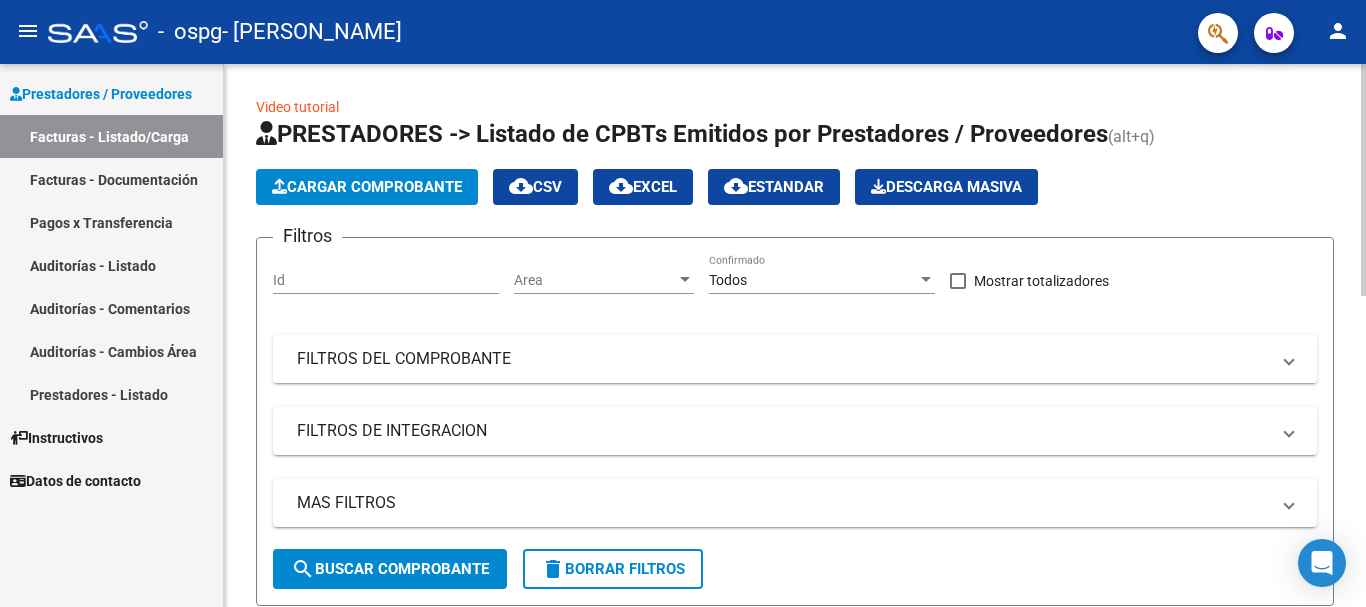 scroll, scrollTop: 200, scrollLeft: 0, axis: vertical 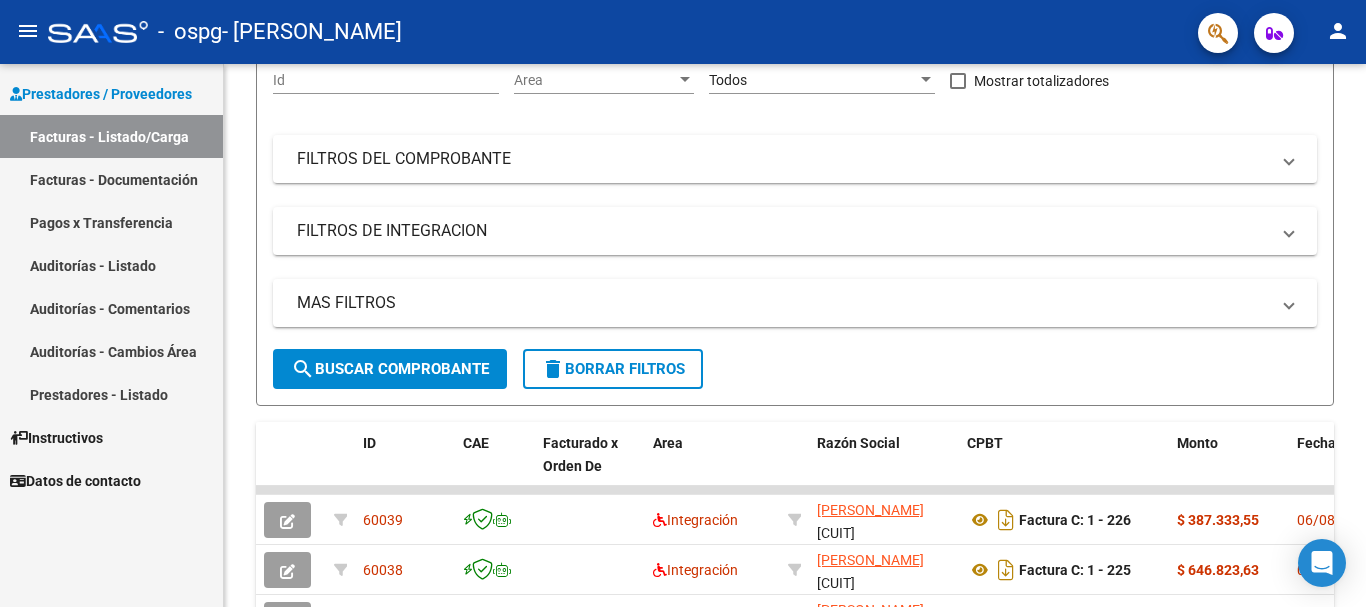 click on "Facturas - Documentación" at bounding box center (111, 179) 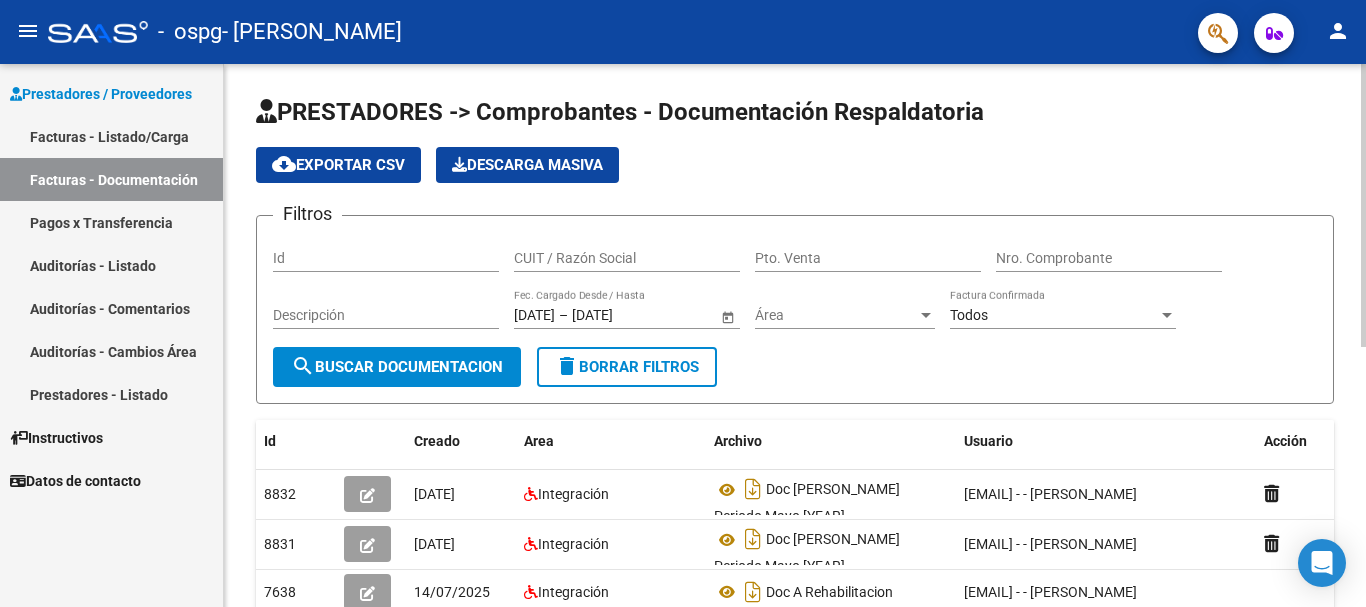 scroll, scrollTop: 200, scrollLeft: 0, axis: vertical 